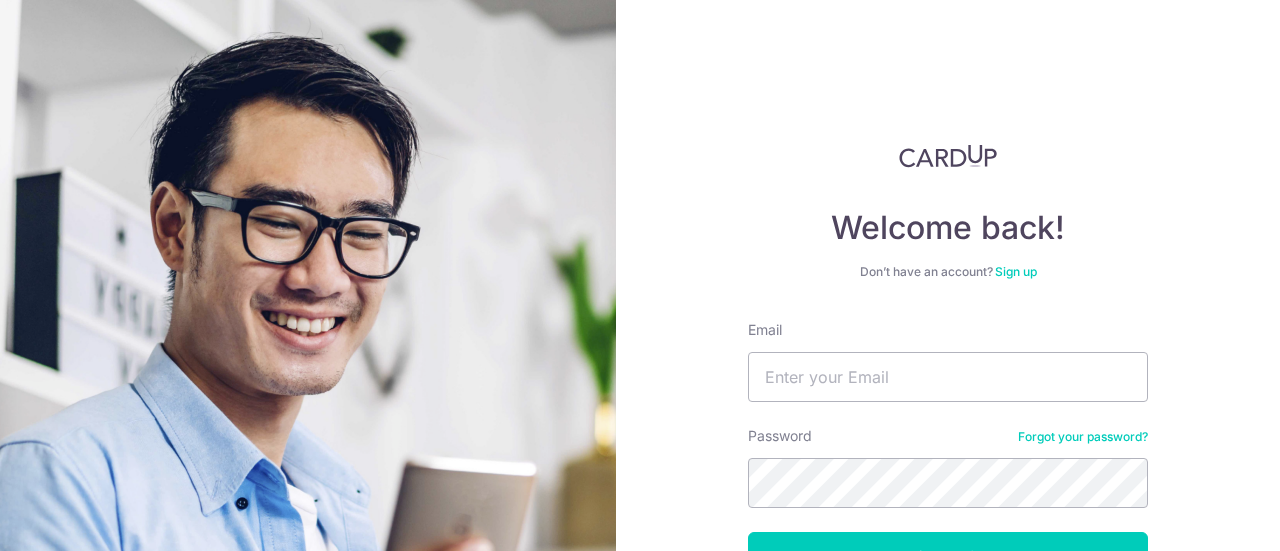 scroll, scrollTop: 0, scrollLeft: 0, axis: both 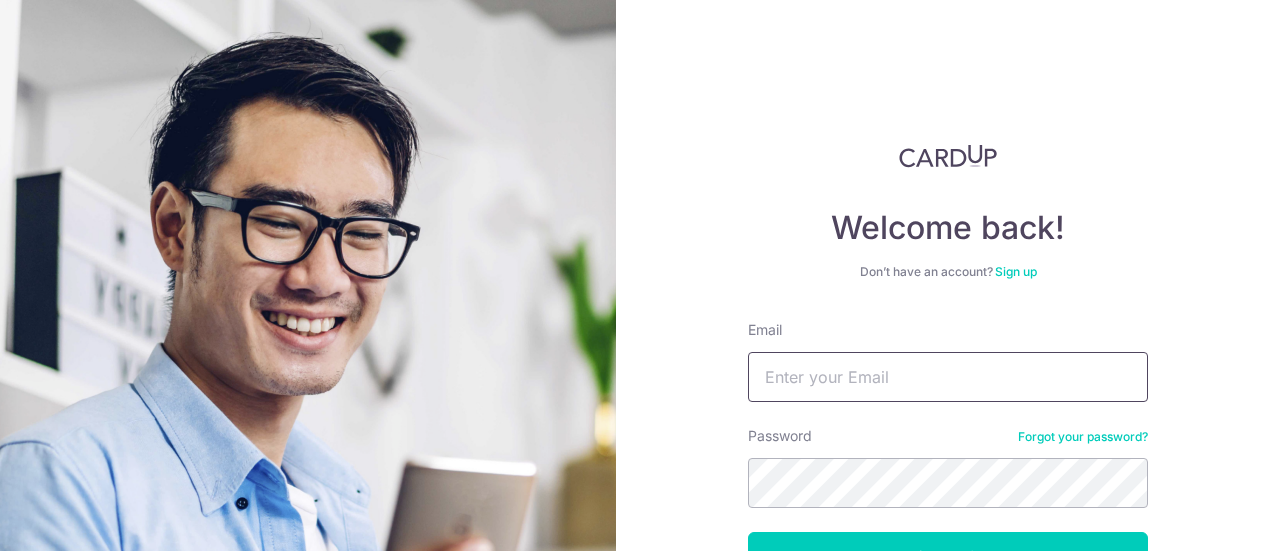 click on "Email" at bounding box center (948, 377) 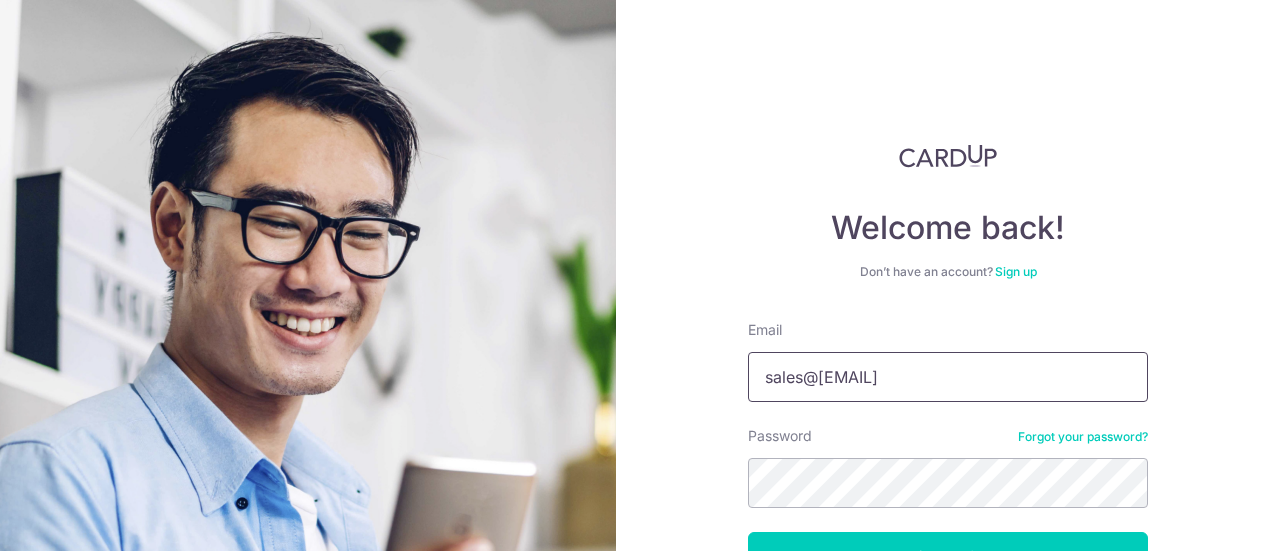 type on "sales@[EMAIL]" 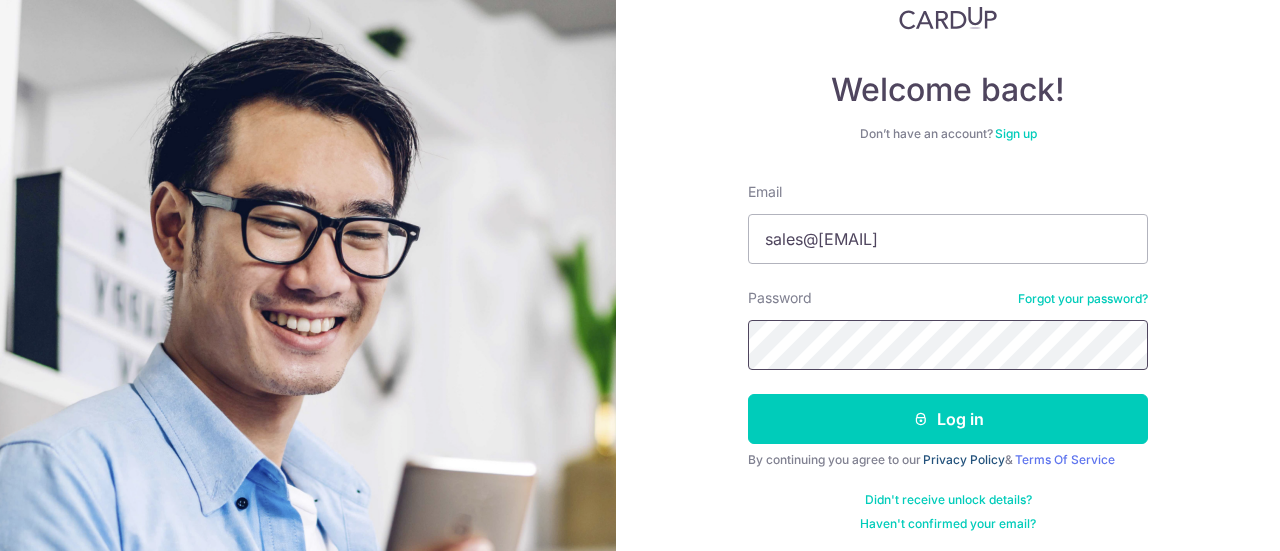 scroll, scrollTop: 142, scrollLeft: 0, axis: vertical 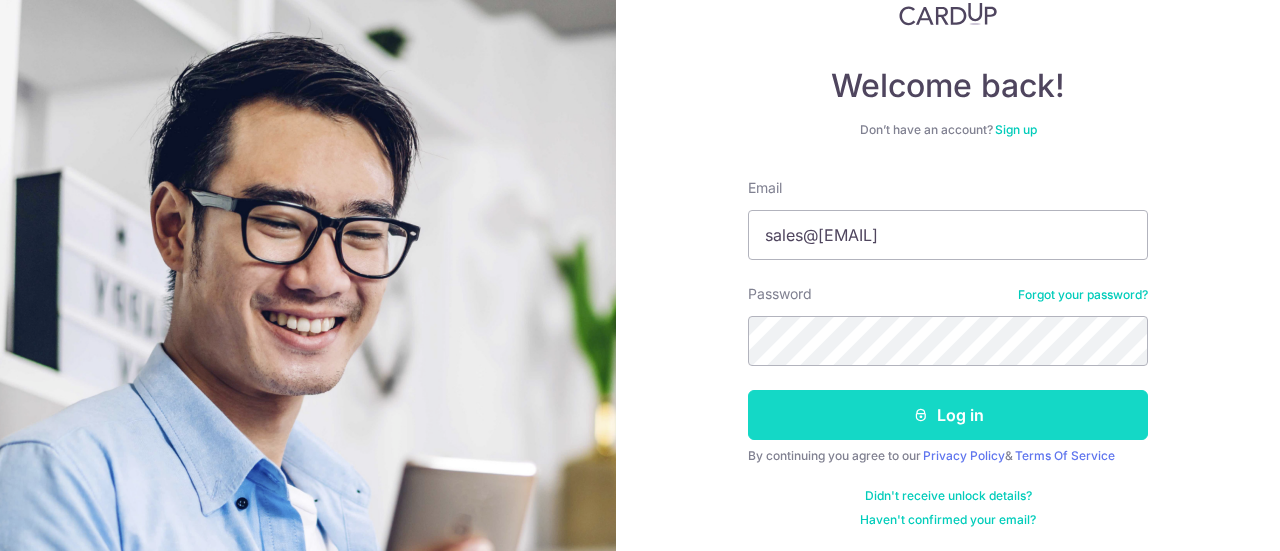 click on "Log in" at bounding box center [948, 415] 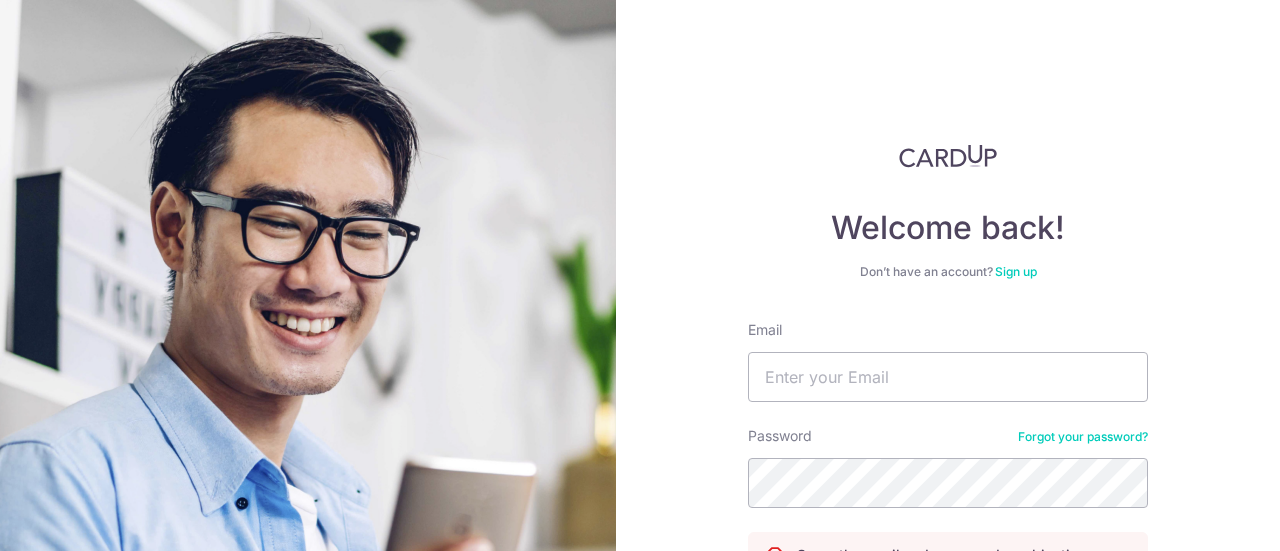scroll, scrollTop: 0, scrollLeft: 0, axis: both 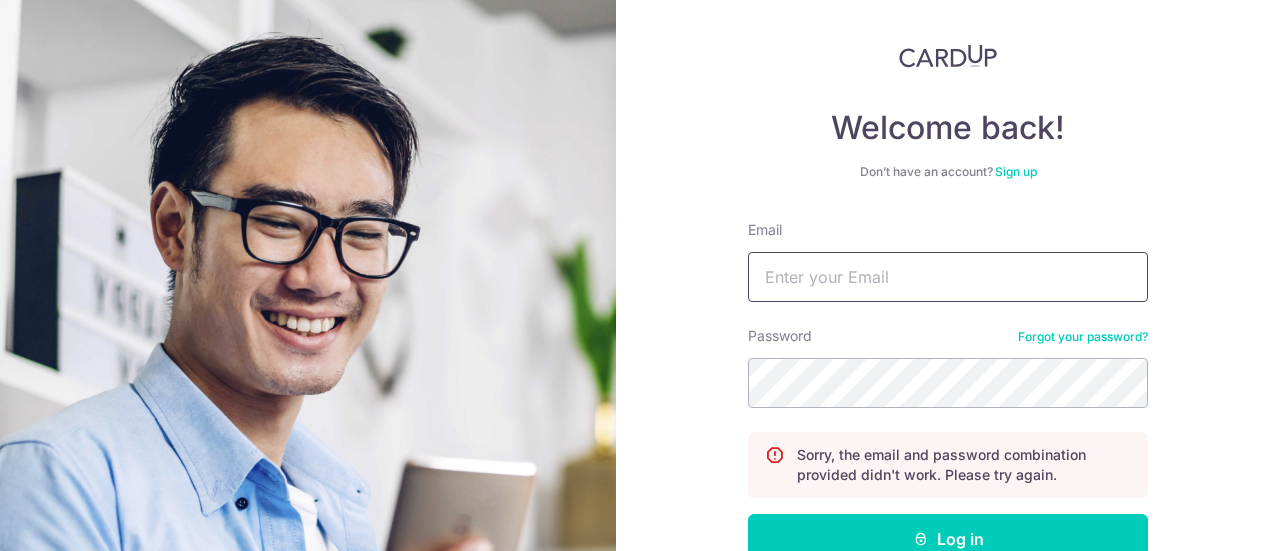 click on "Email" at bounding box center (948, 277) 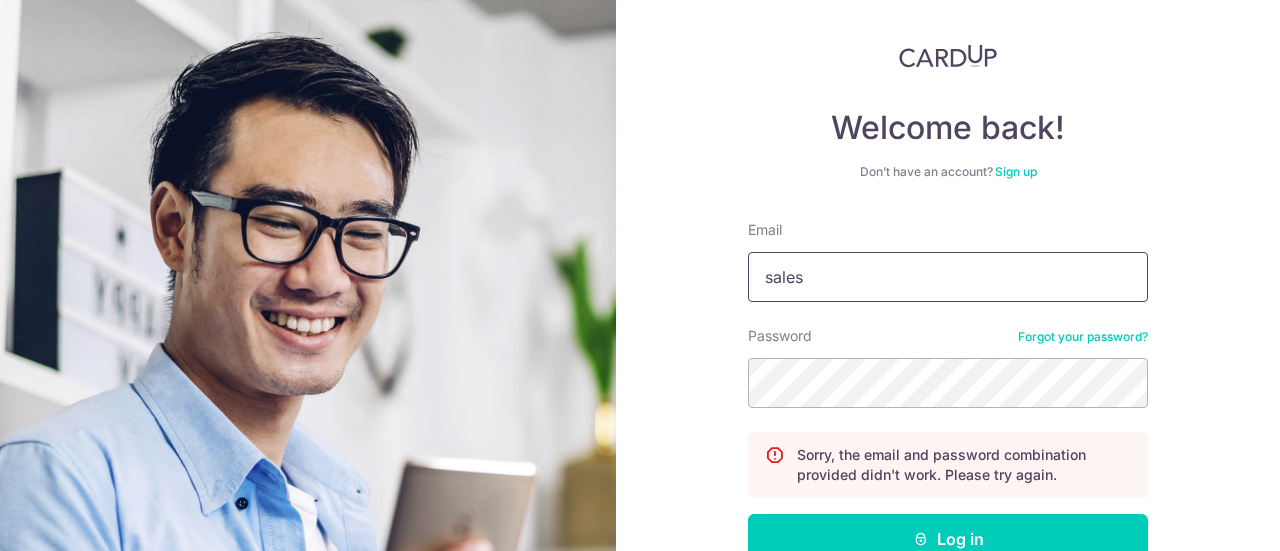 type on "sales@[EMAIL]" 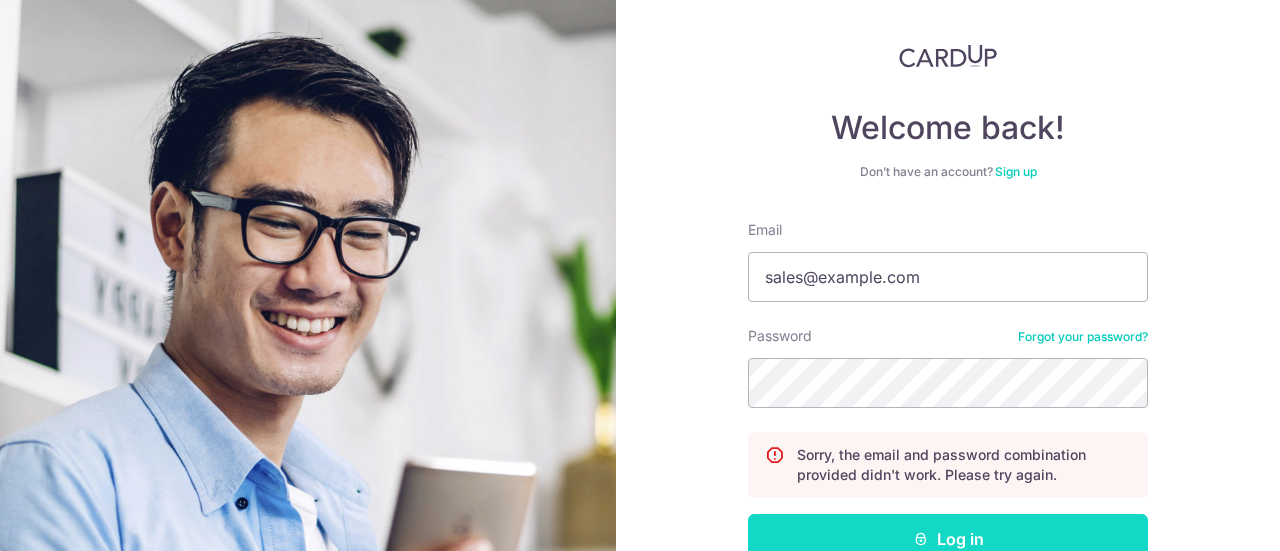click on "Log in" at bounding box center (948, 539) 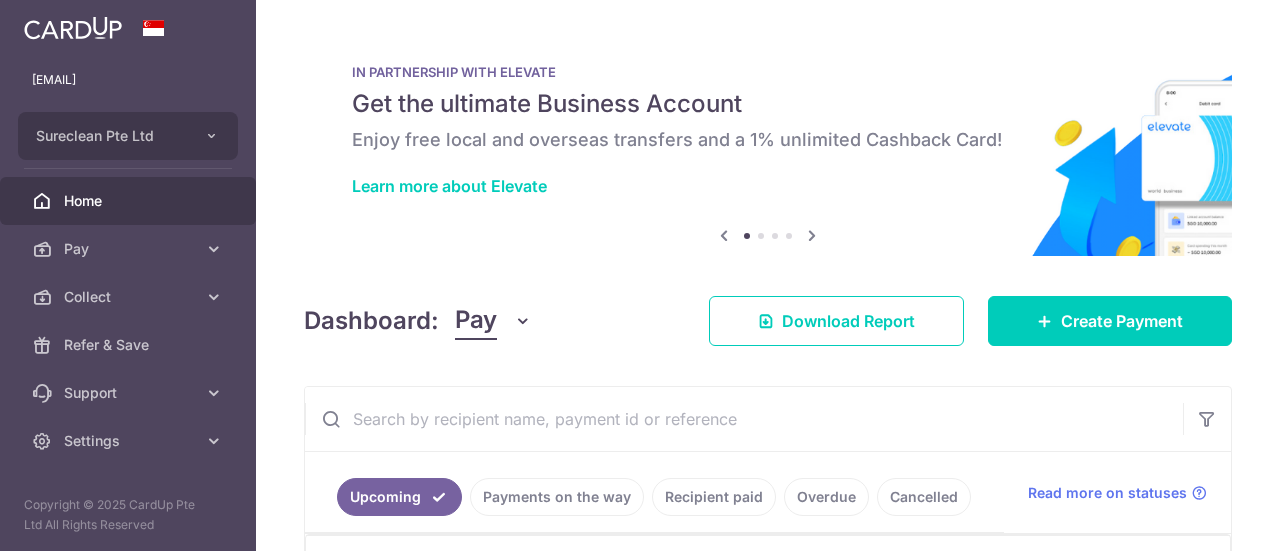 scroll, scrollTop: 0, scrollLeft: 0, axis: both 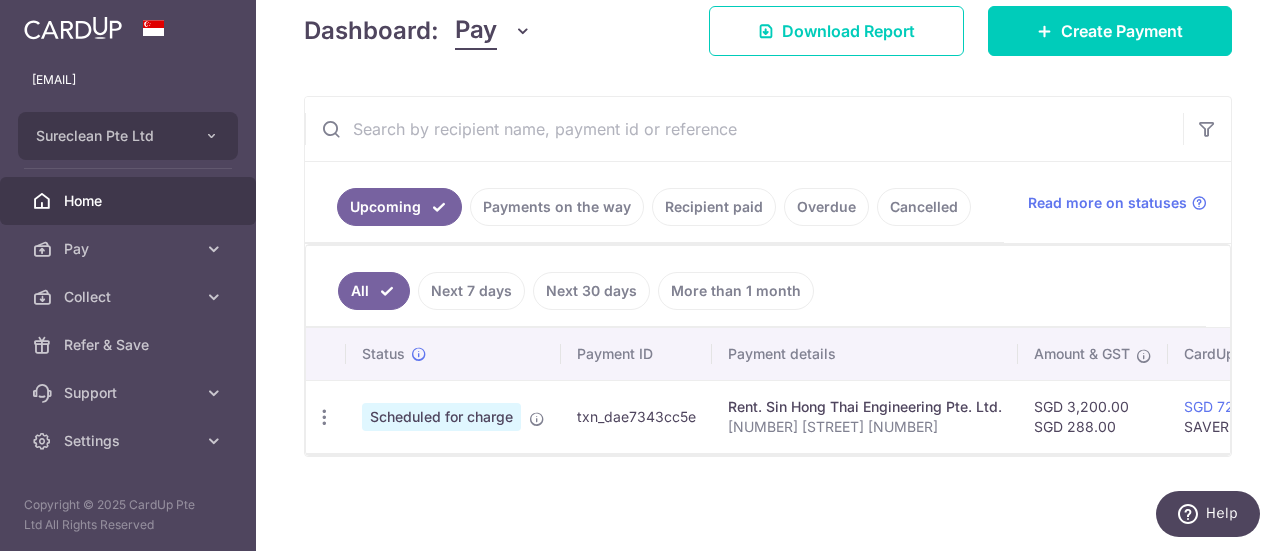 click on "Payments on the way" at bounding box center [557, 207] 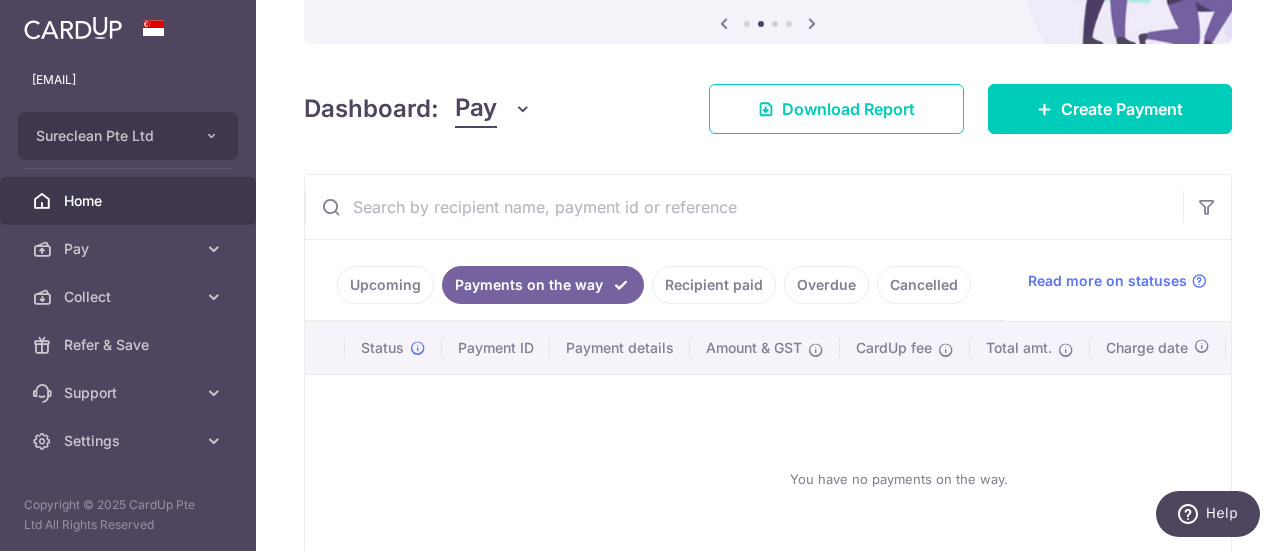 scroll, scrollTop: 293, scrollLeft: 0, axis: vertical 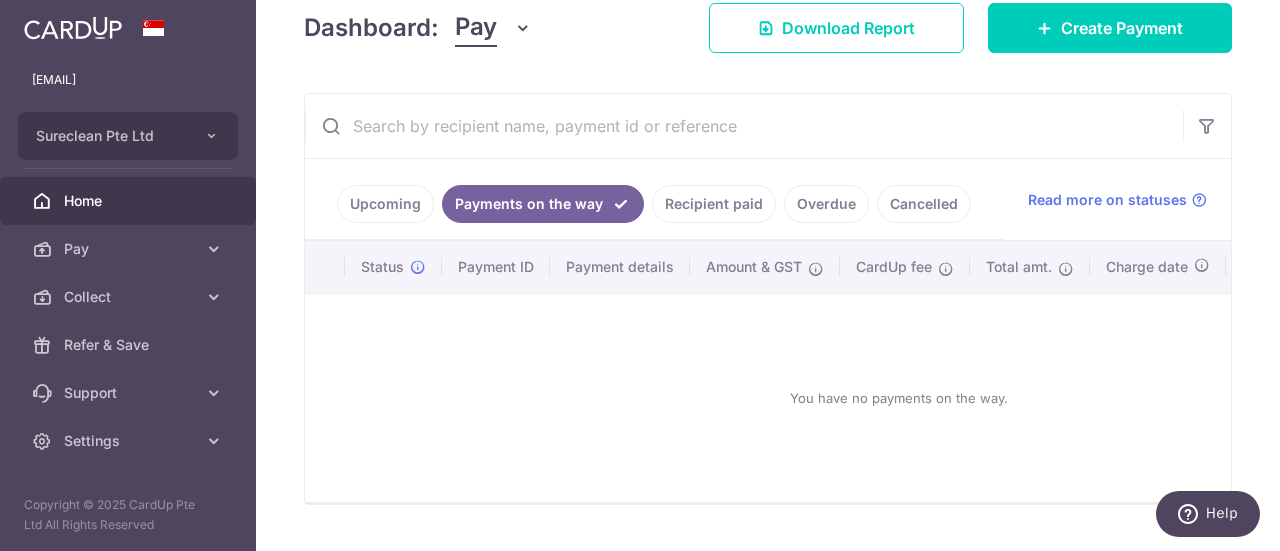 click on "Recipient paid" at bounding box center (714, 204) 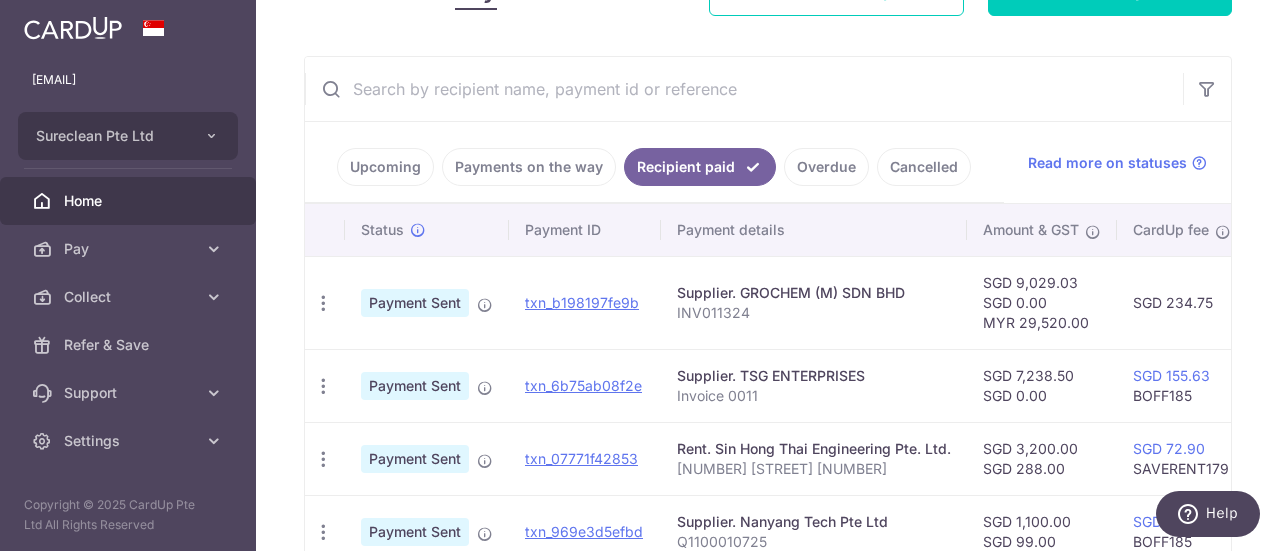 scroll, scrollTop: 93, scrollLeft: 0, axis: vertical 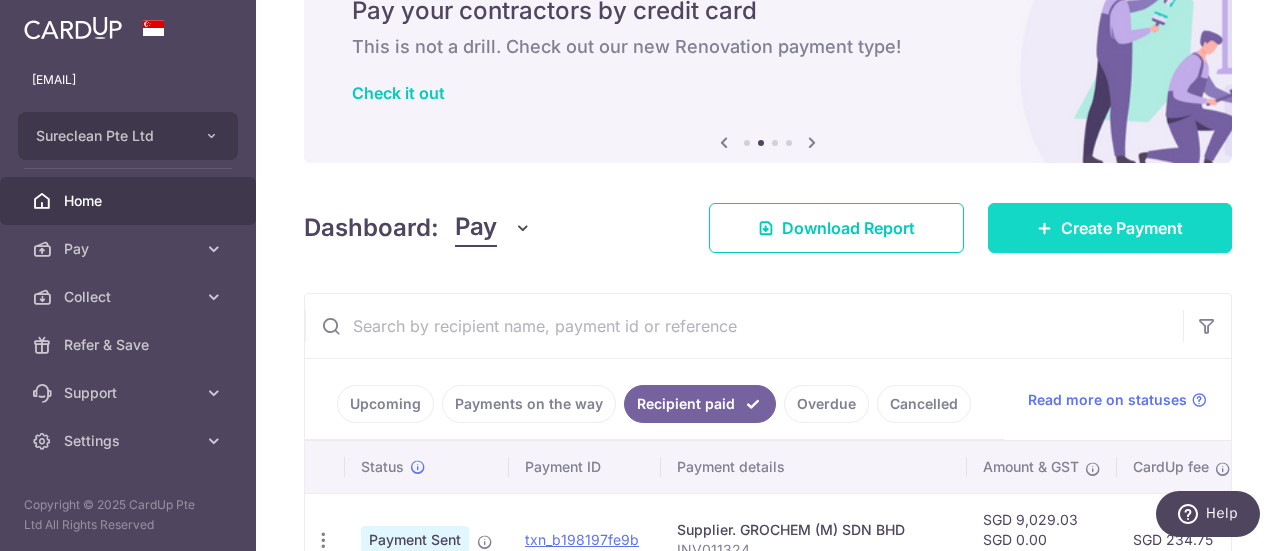 click on "Create Payment" at bounding box center (1122, 228) 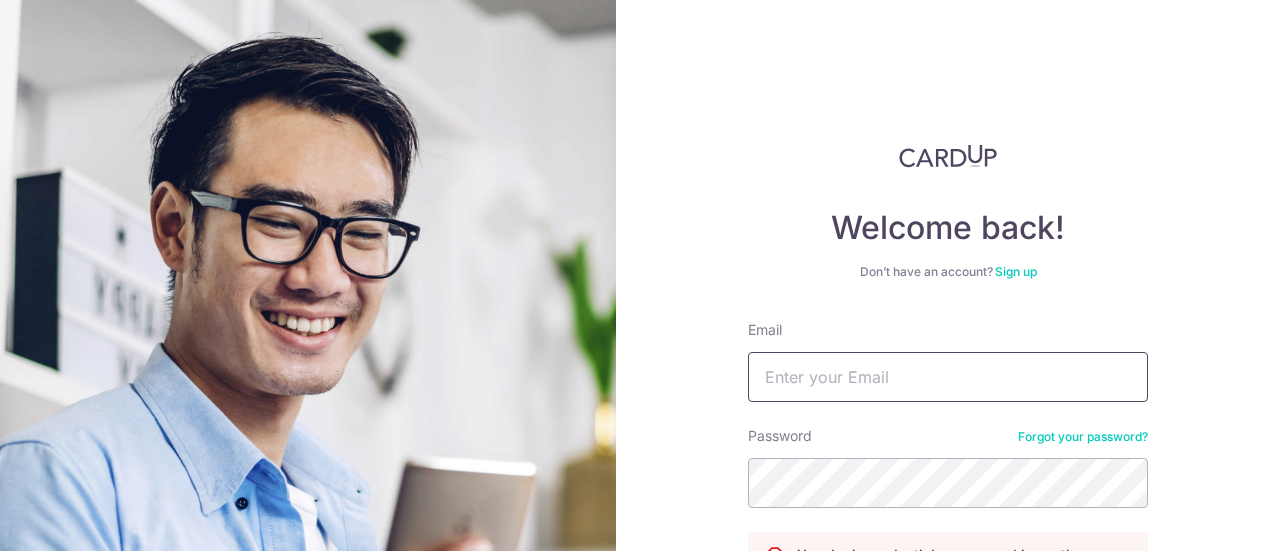 type on "sales@sureclean.com.sg" 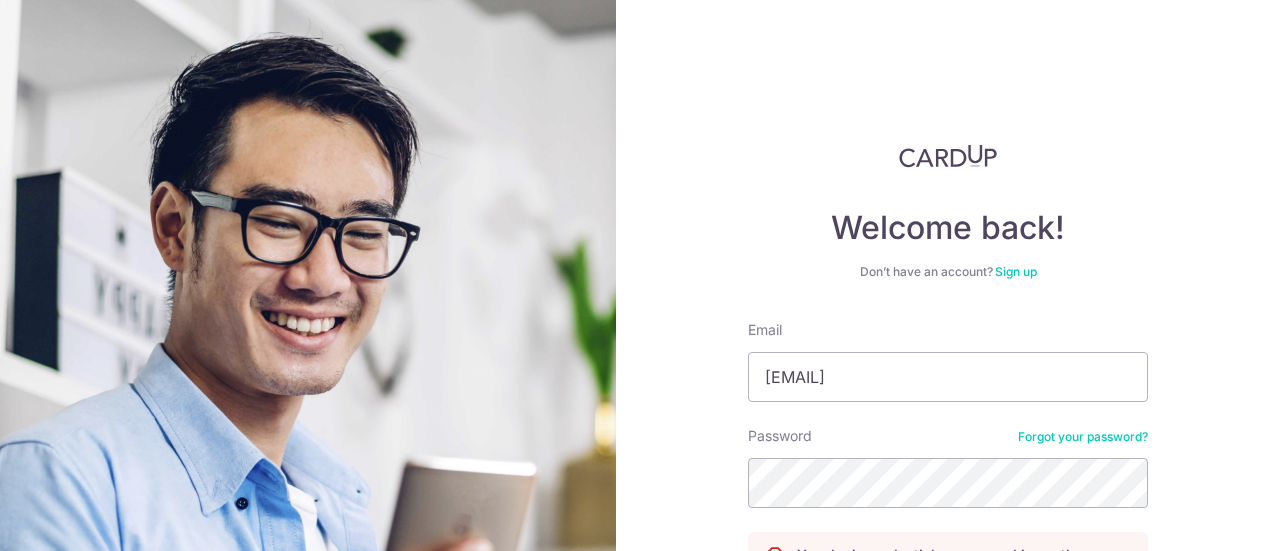 scroll, scrollTop: 0, scrollLeft: 0, axis: both 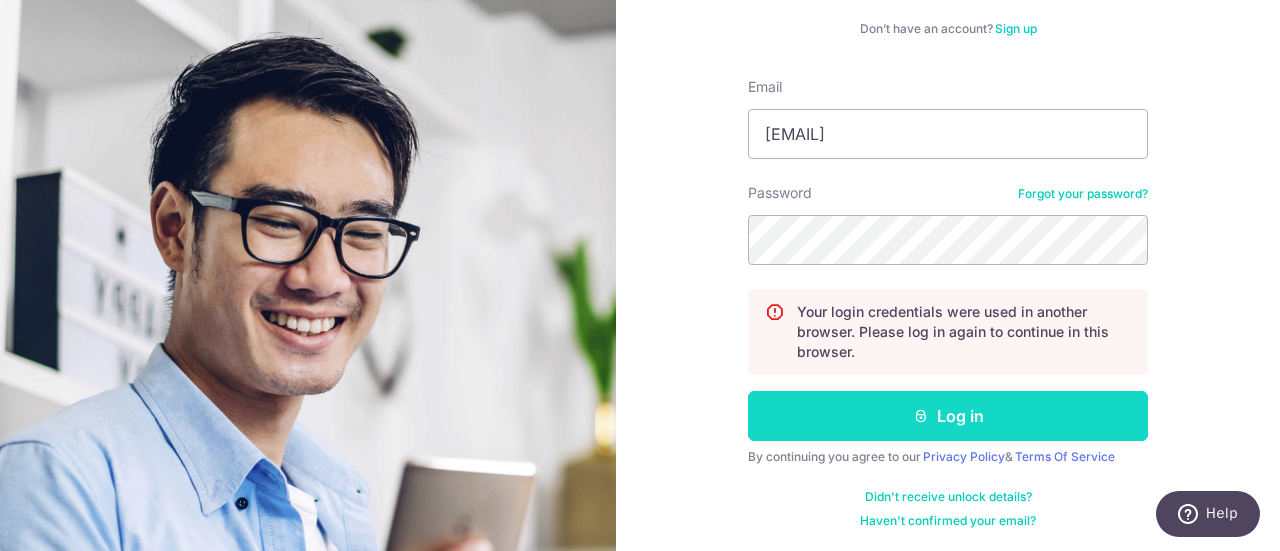 click on "Log in" at bounding box center [948, 416] 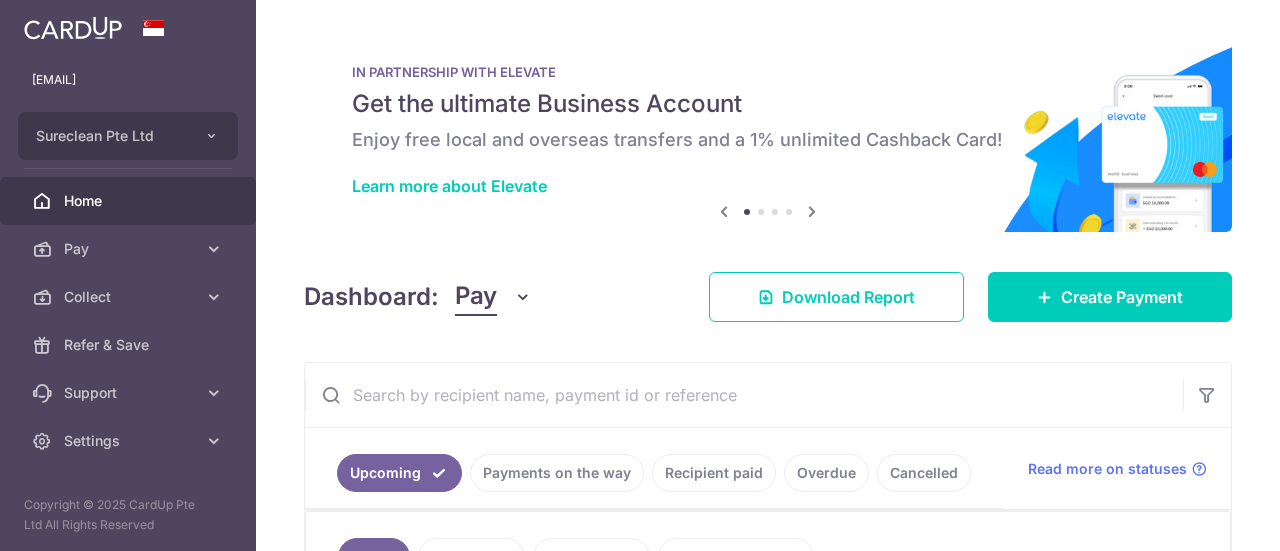 scroll, scrollTop: 0, scrollLeft: 0, axis: both 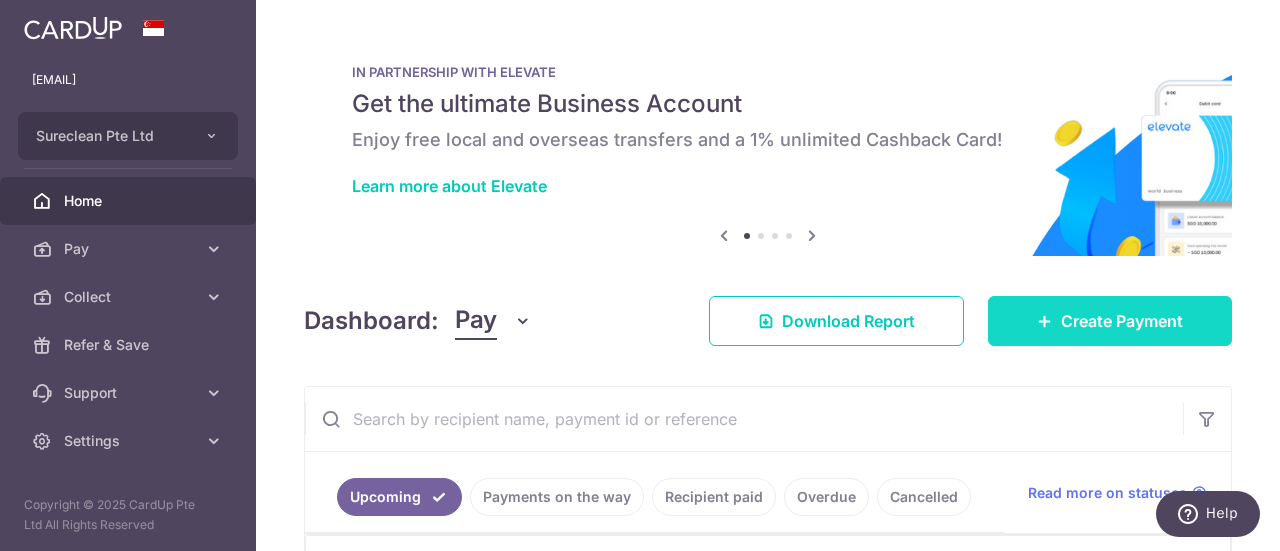 click on "Create Payment" at bounding box center (1122, 321) 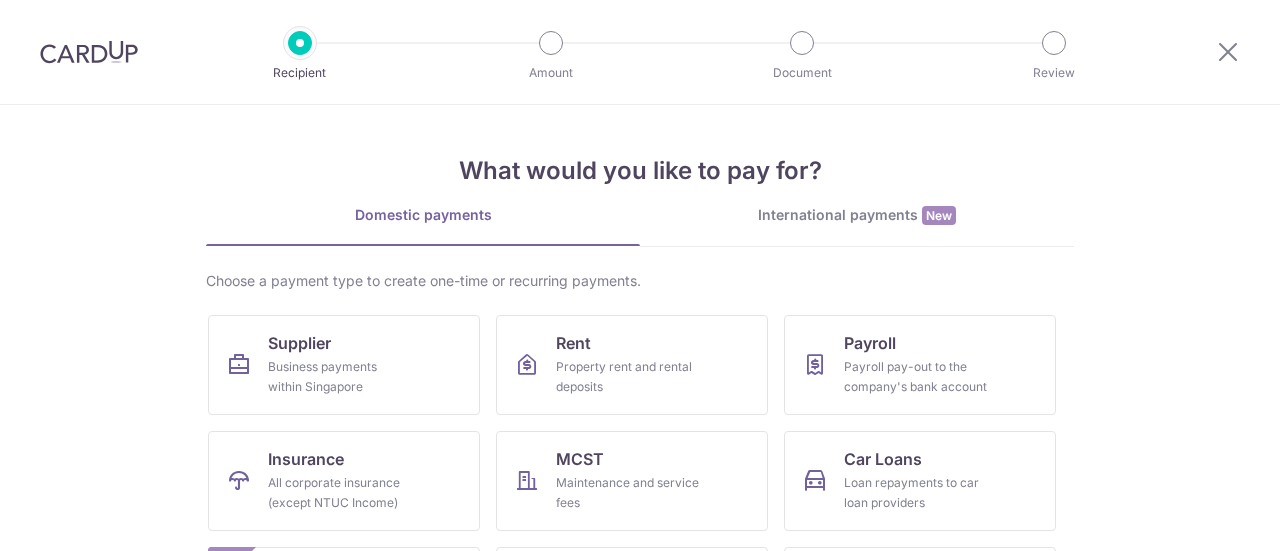 scroll, scrollTop: 0, scrollLeft: 0, axis: both 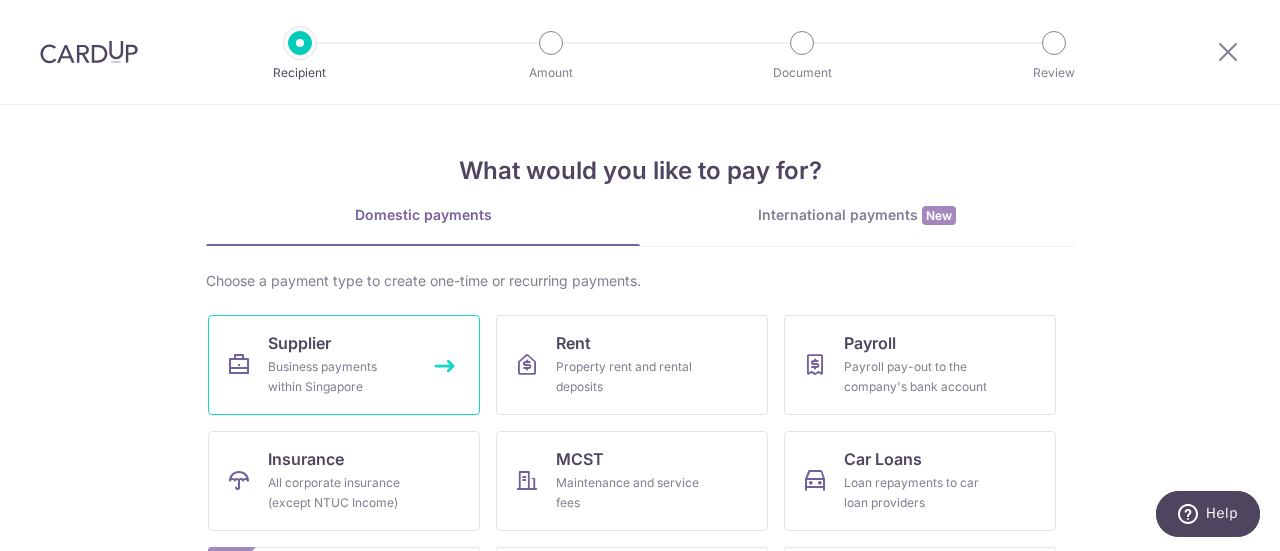 click on "Business payments within Singapore" at bounding box center (340, 377) 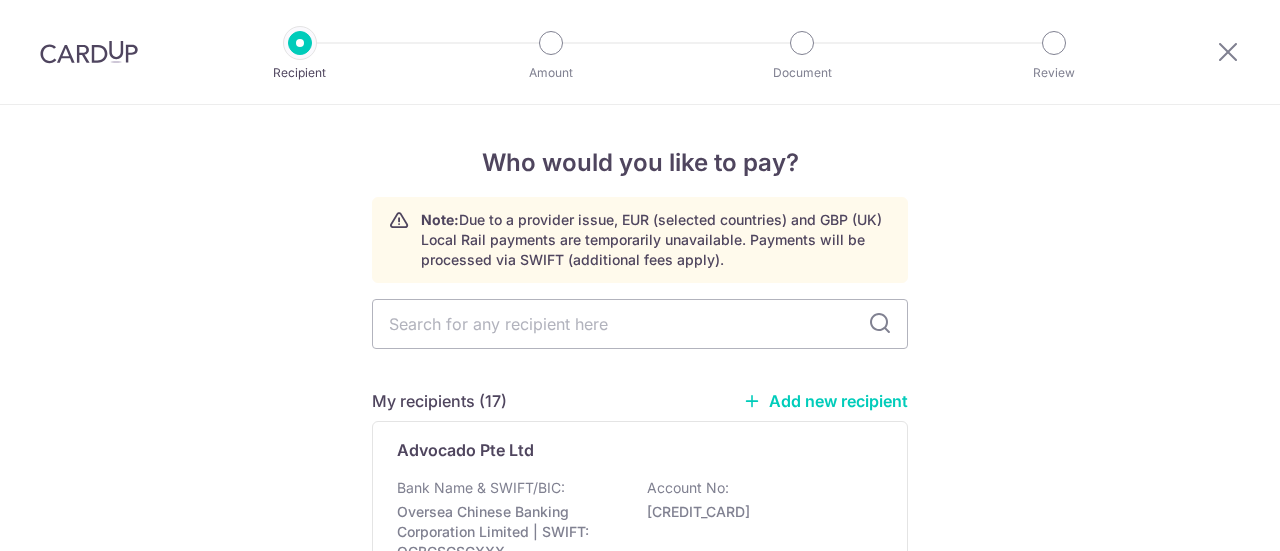 scroll, scrollTop: 0, scrollLeft: 0, axis: both 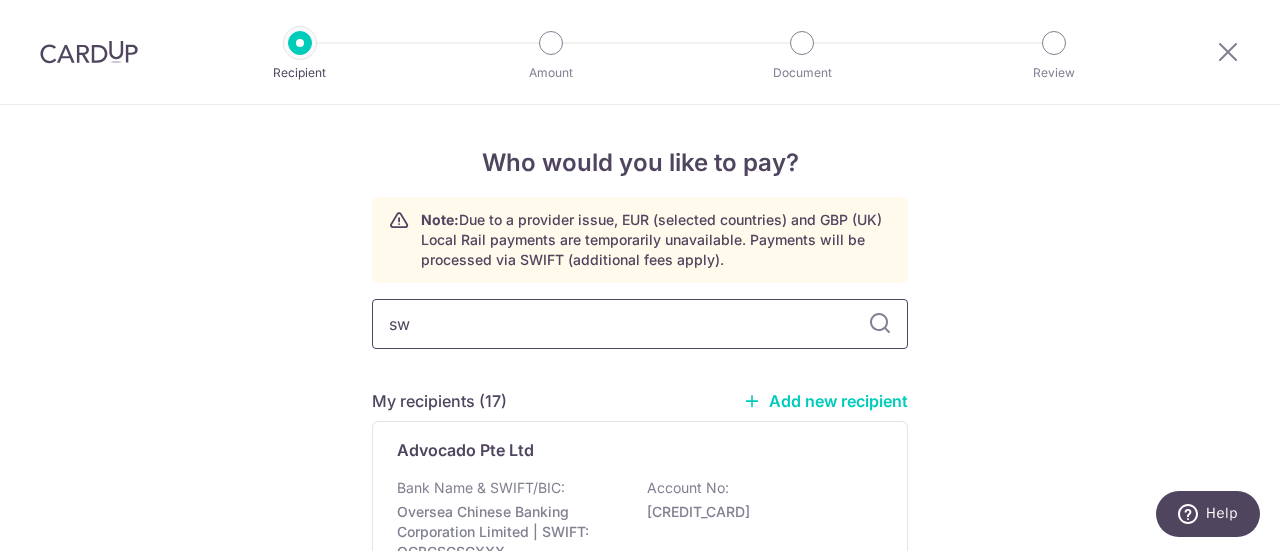 type on "sws" 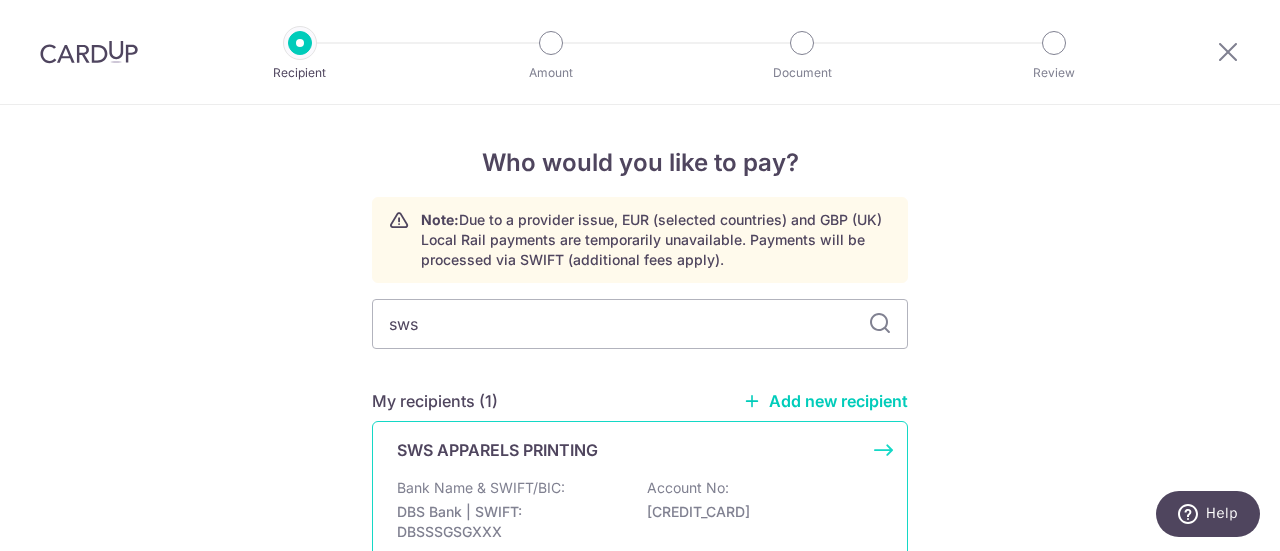click on "SWS APPARELS PRINTING" at bounding box center (497, 450) 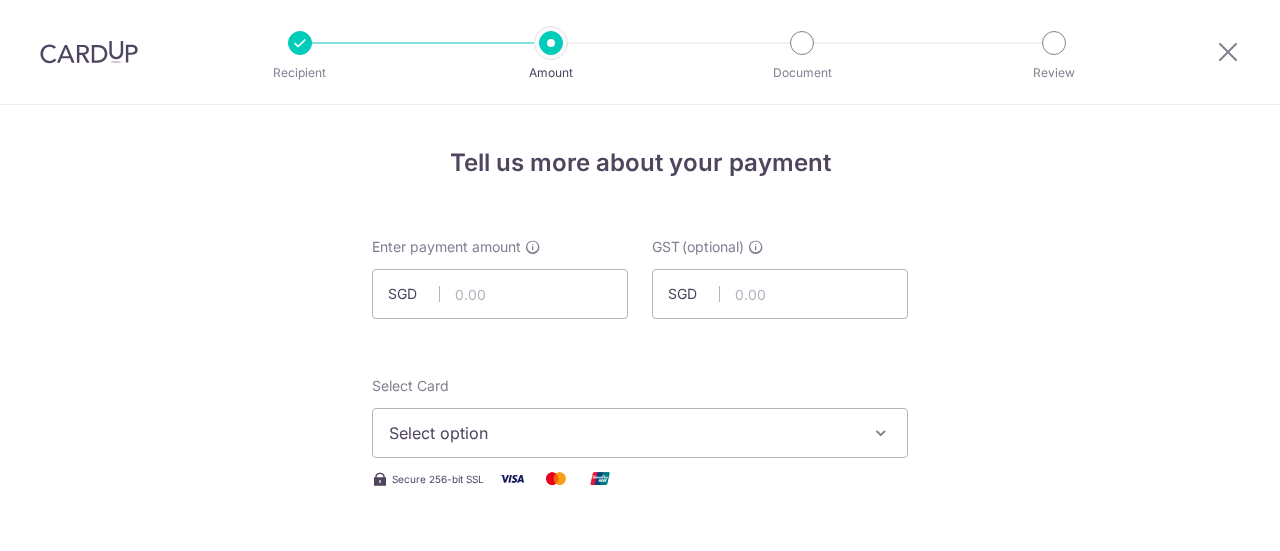 scroll, scrollTop: 0, scrollLeft: 0, axis: both 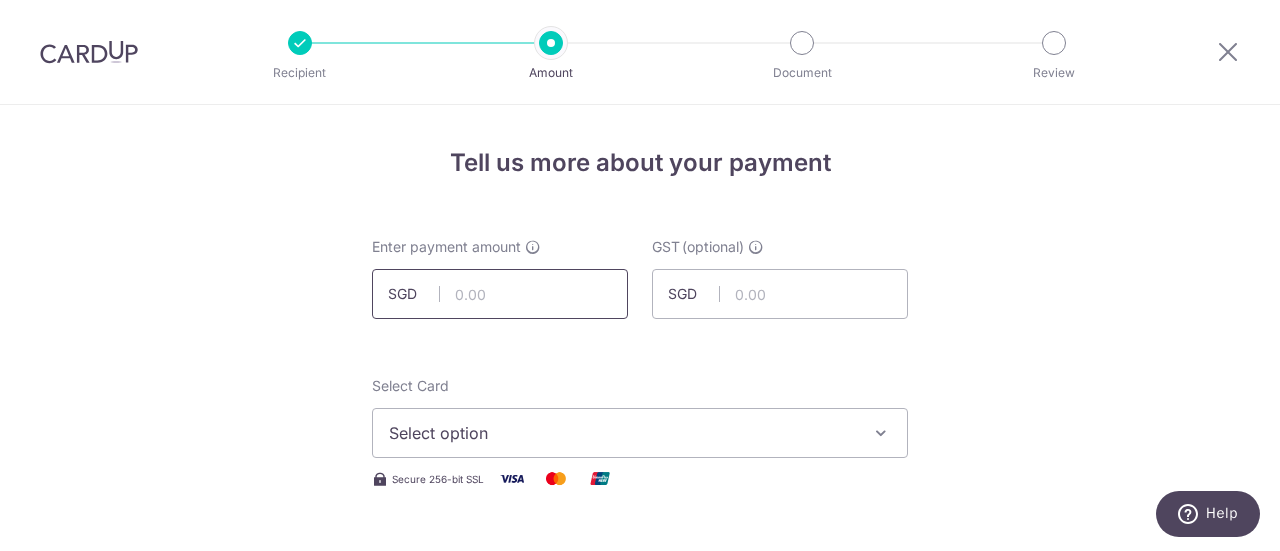 click at bounding box center [500, 294] 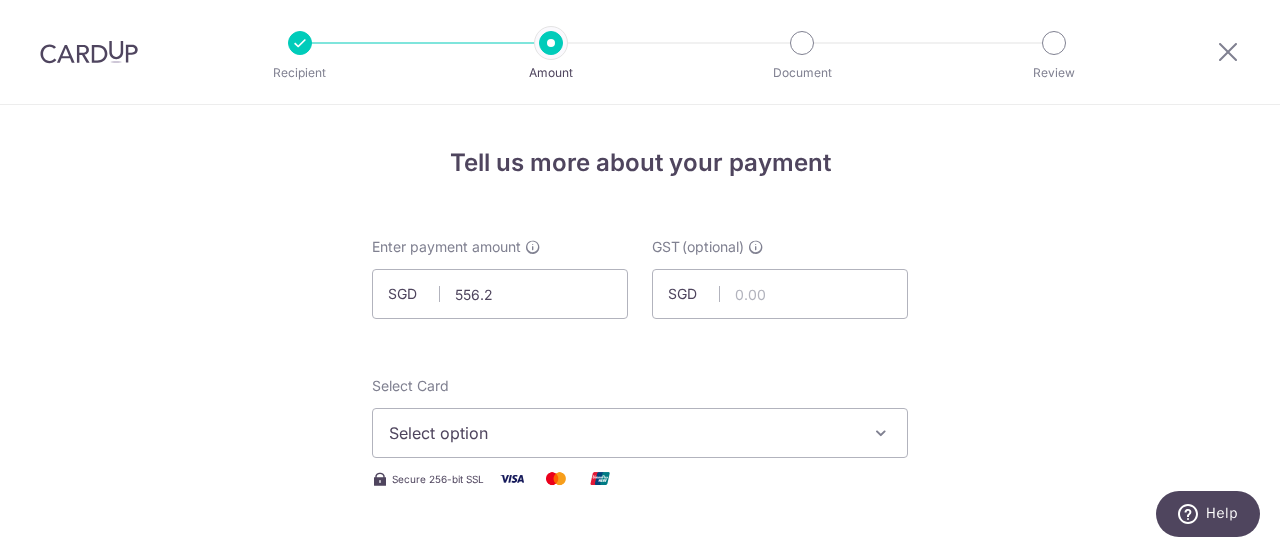 type on "556.20" 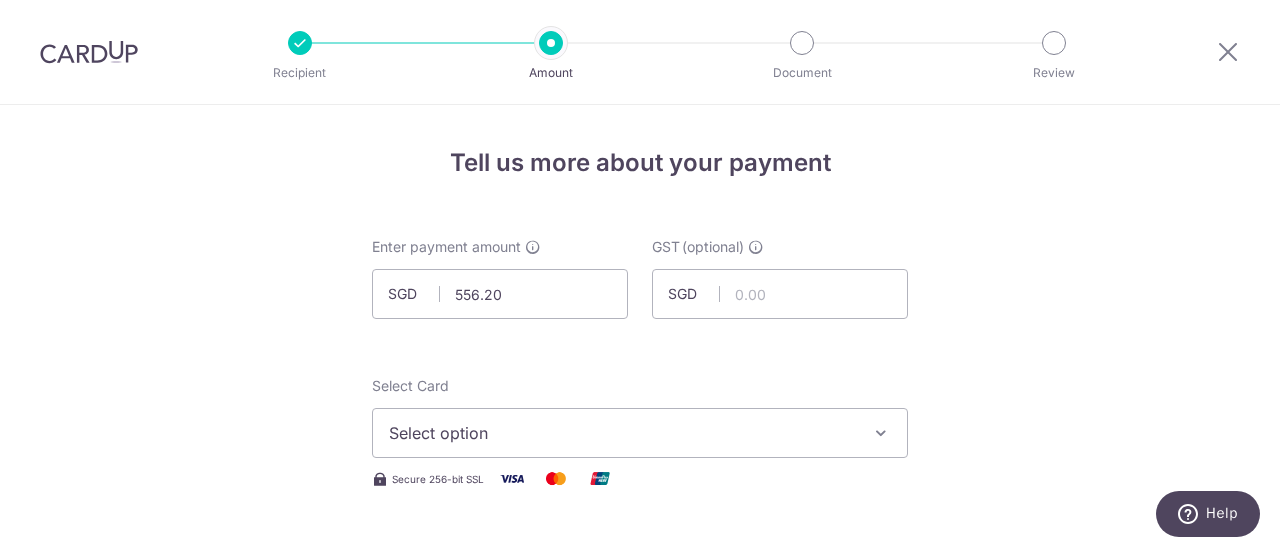 click on "Select option" at bounding box center [622, 433] 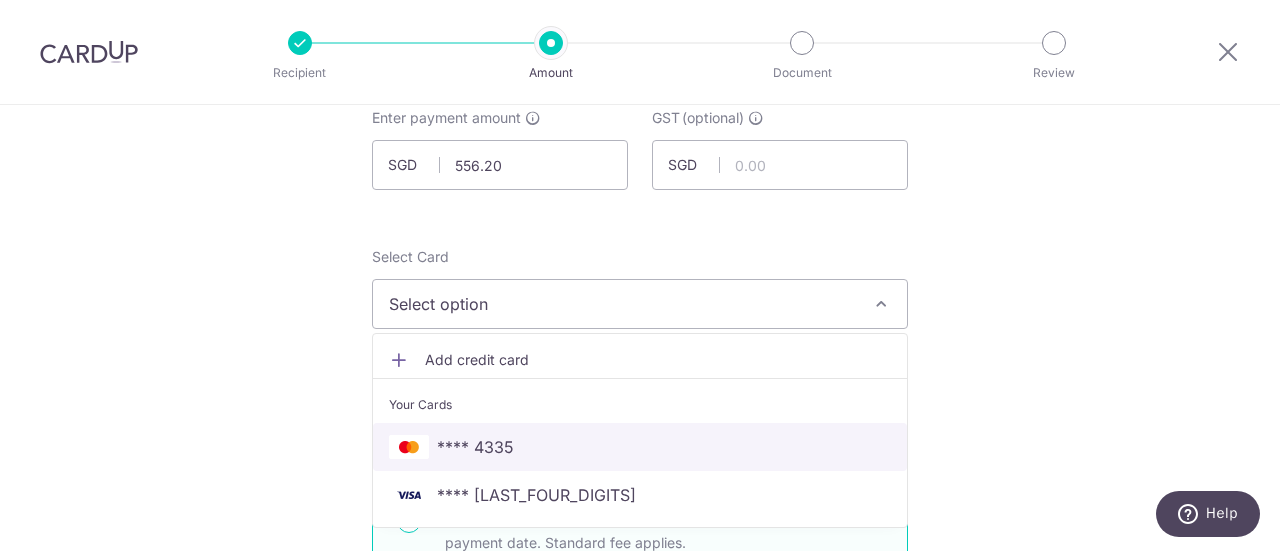 scroll, scrollTop: 200, scrollLeft: 0, axis: vertical 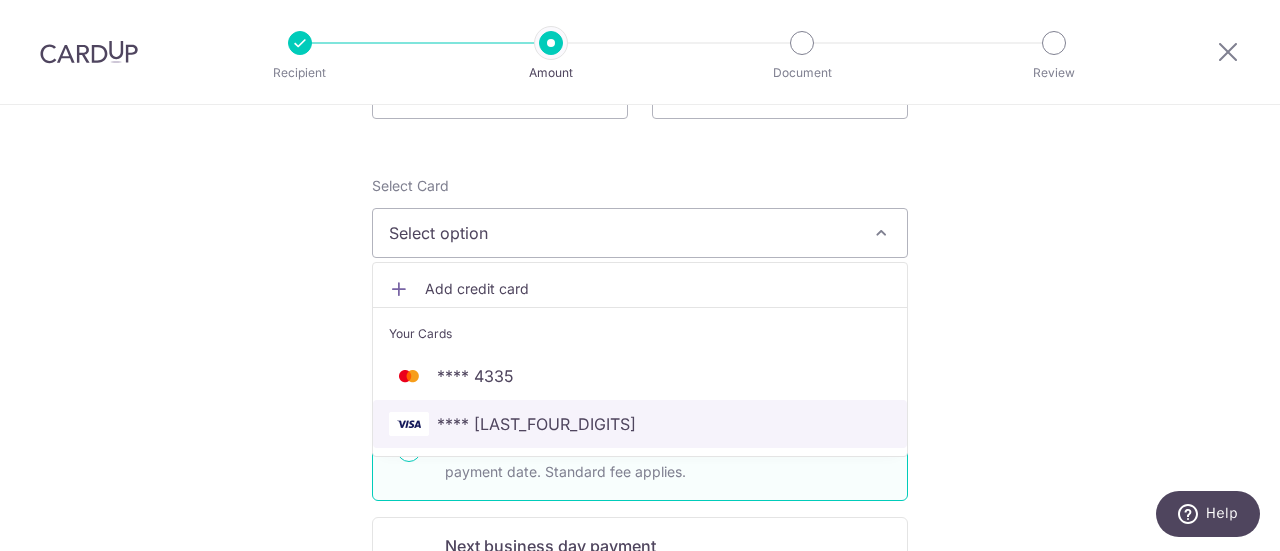 click on "[CARD]" at bounding box center [536, 424] 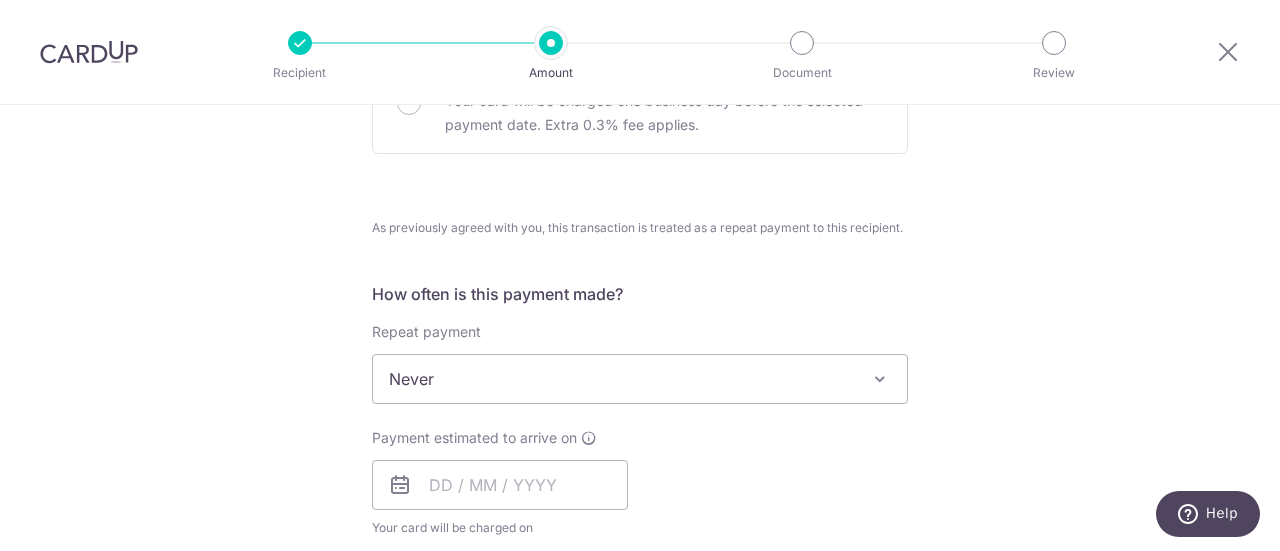 scroll, scrollTop: 700, scrollLeft: 0, axis: vertical 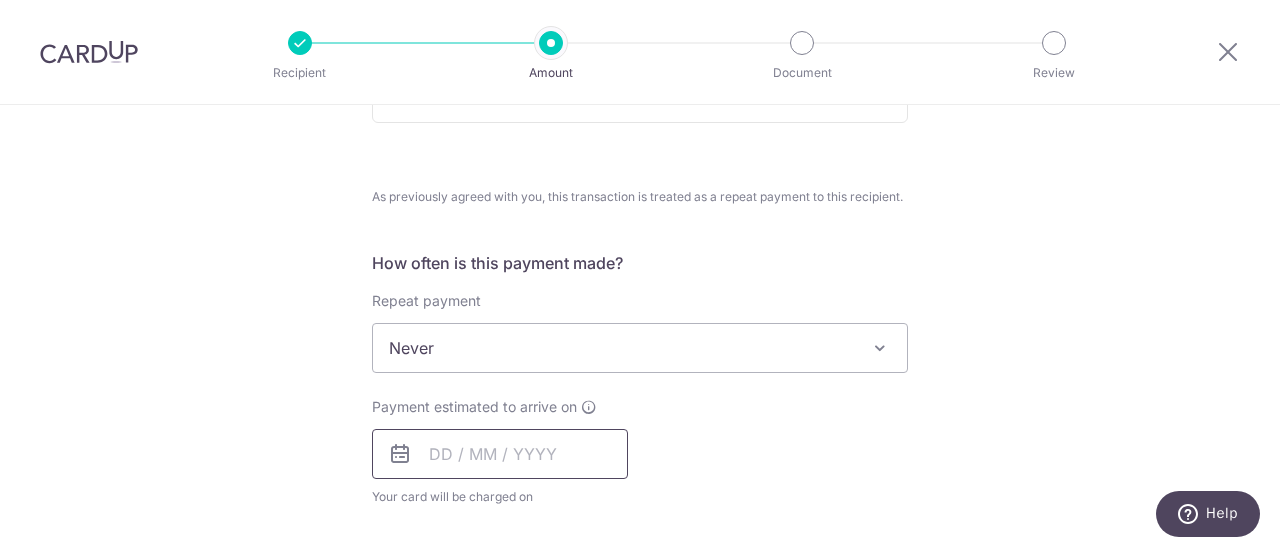 click at bounding box center (500, 454) 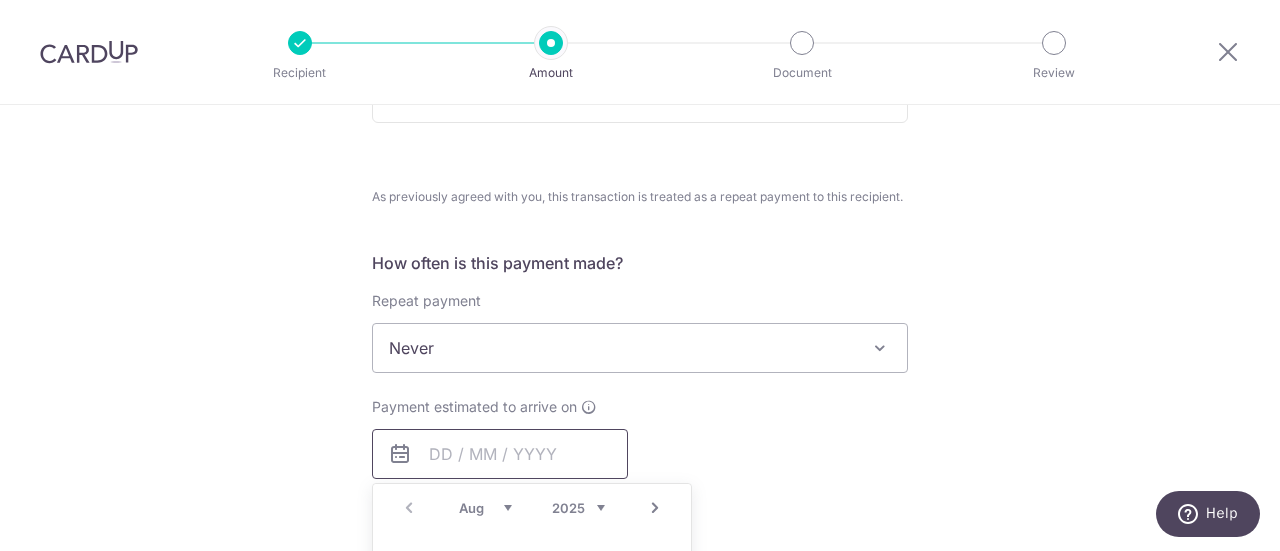 click at bounding box center (500, 454) 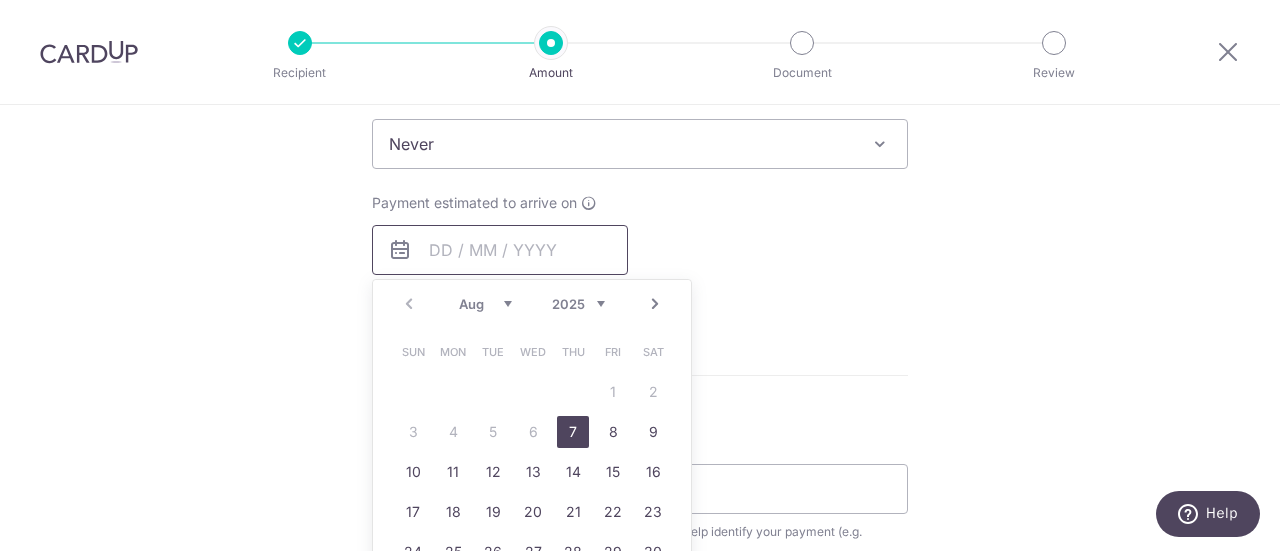 scroll, scrollTop: 1100, scrollLeft: 0, axis: vertical 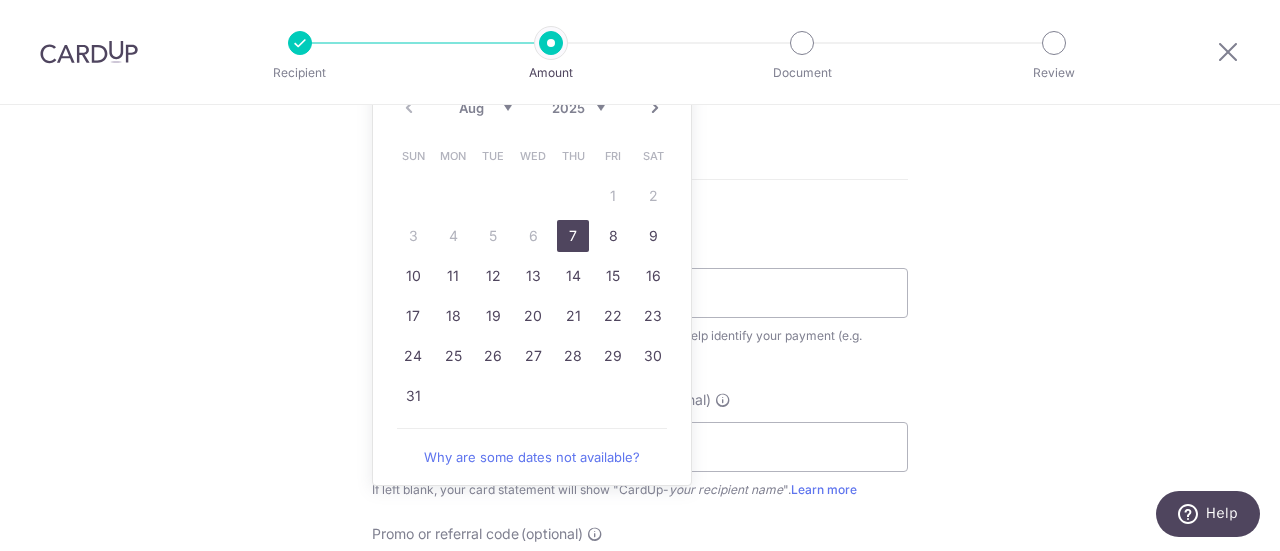 click on "7" at bounding box center (573, 236) 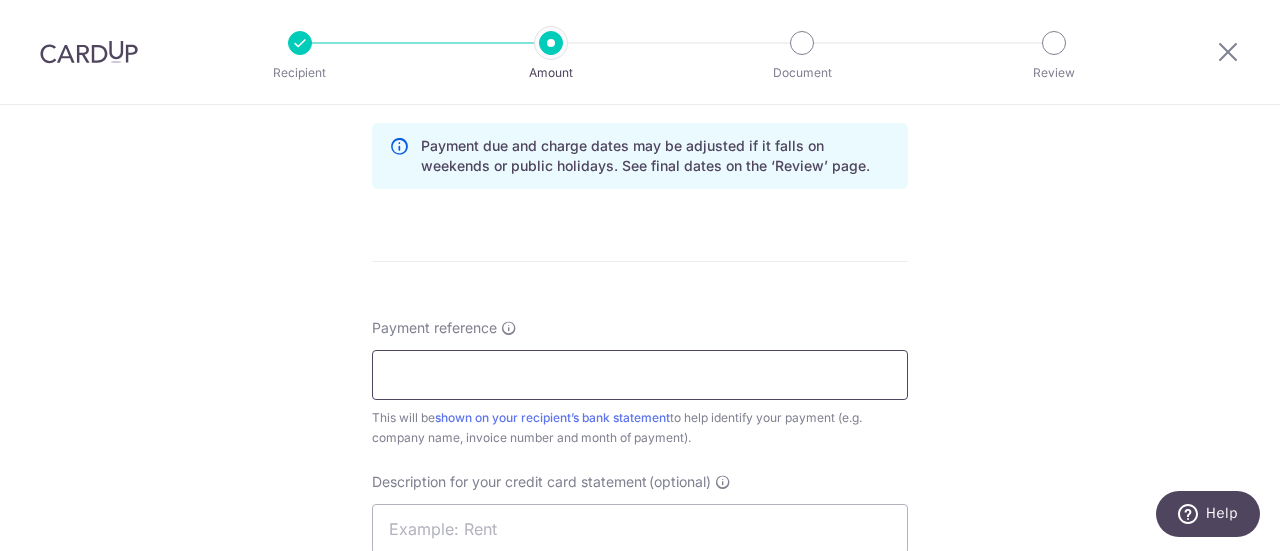 click on "Payment reference" at bounding box center (640, 375) 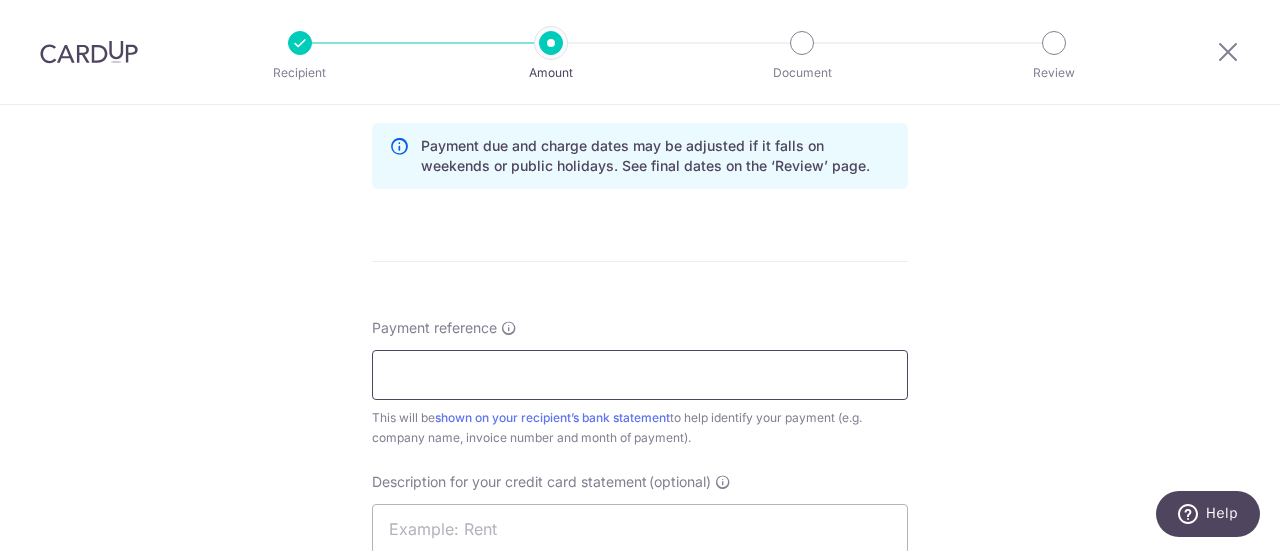 click on "Payment reference" at bounding box center (640, 375) 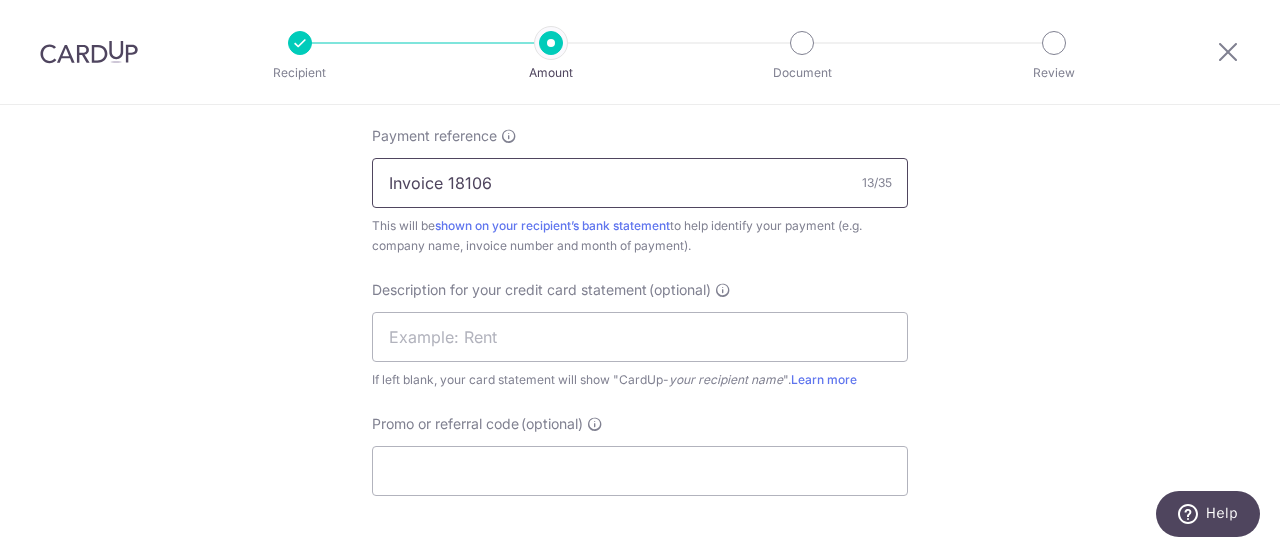 scroll, scrollTop: 1300, scrollLeft: 0, axis: vertical 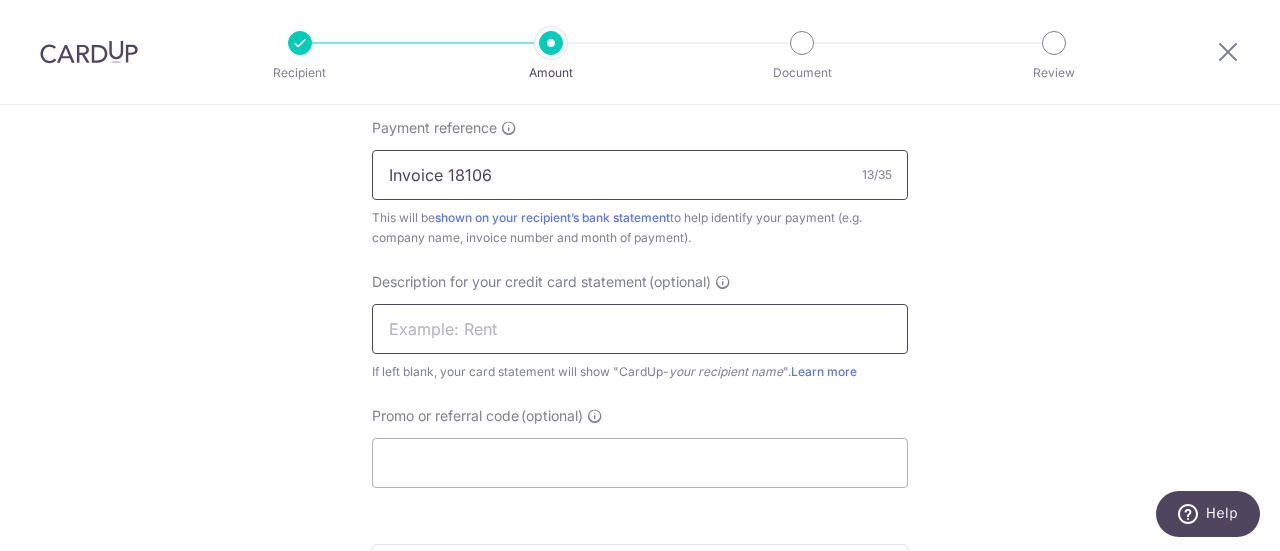 type on "Invoice 18106" 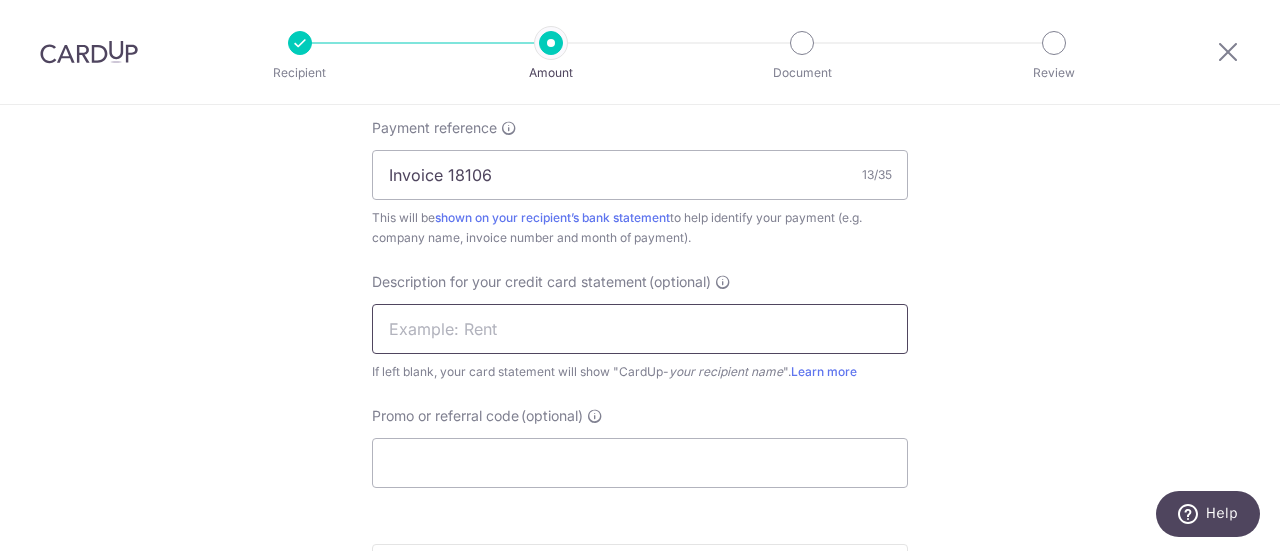 click at bounding box center [640, 329] 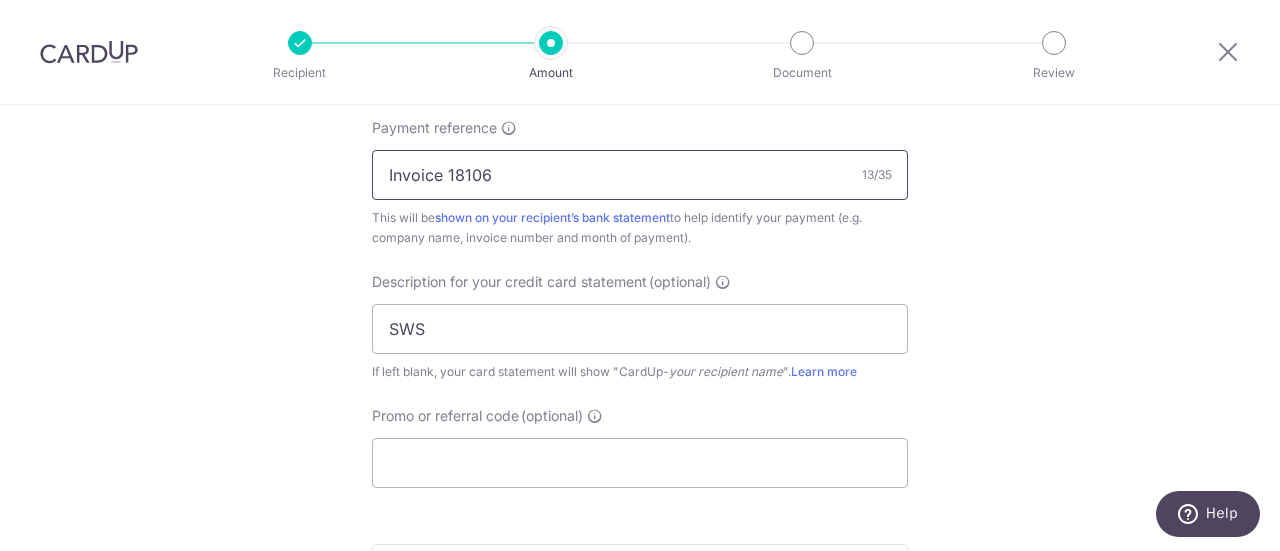 drag, startPoint x: 382, startPoint y: 171, endPoint x: 525, endPoint y: 177, distance: 143.12582 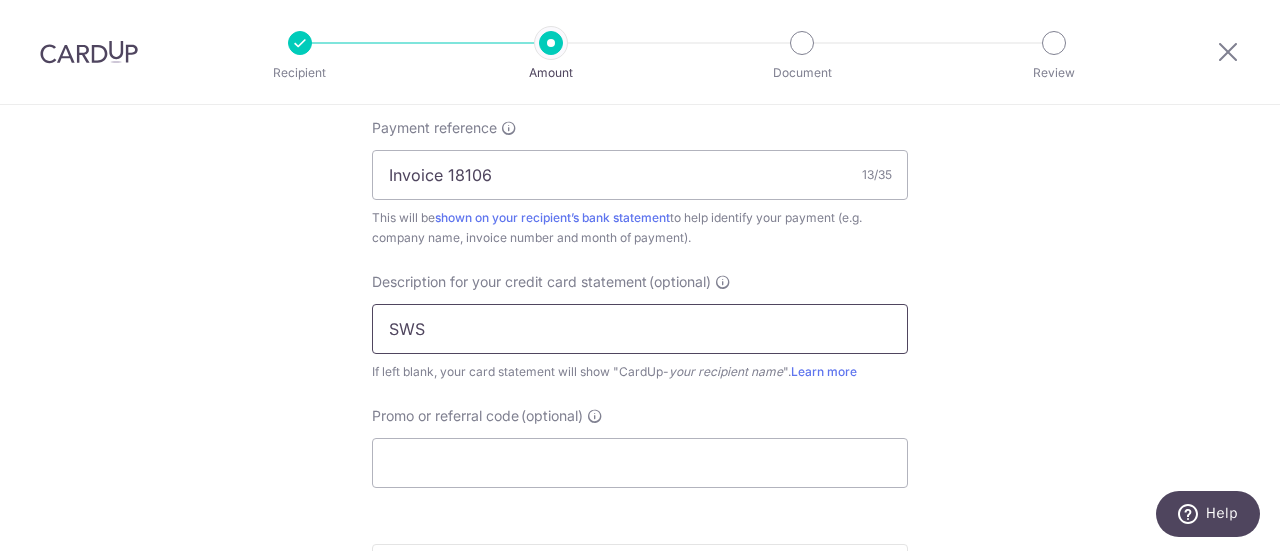 click on "SWS" at bounding box center [640, 329] 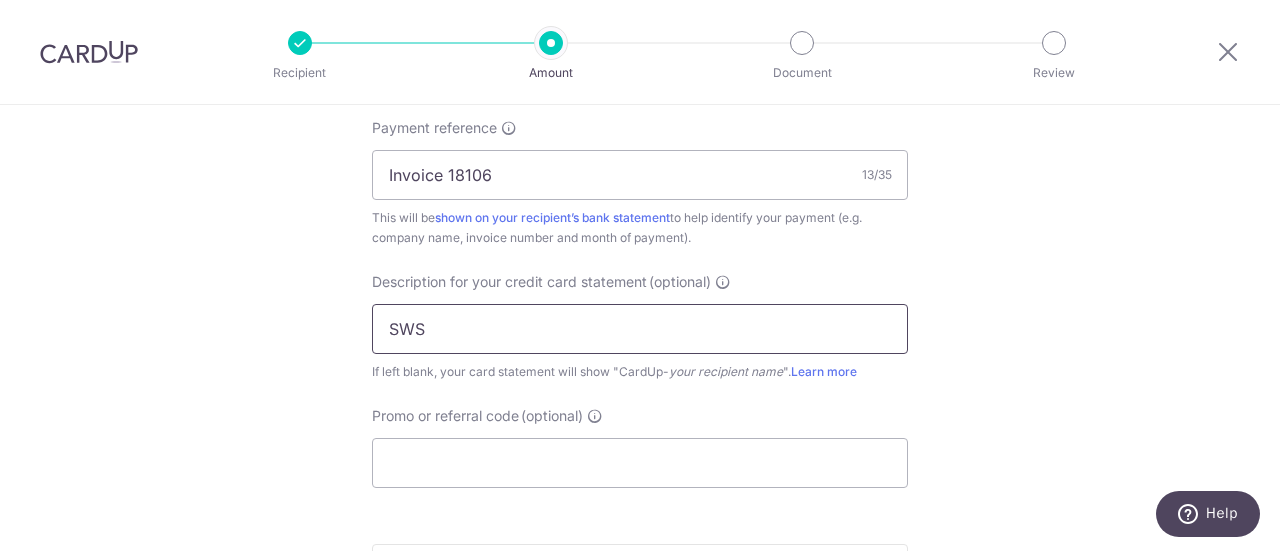paste on "Invoice 181" 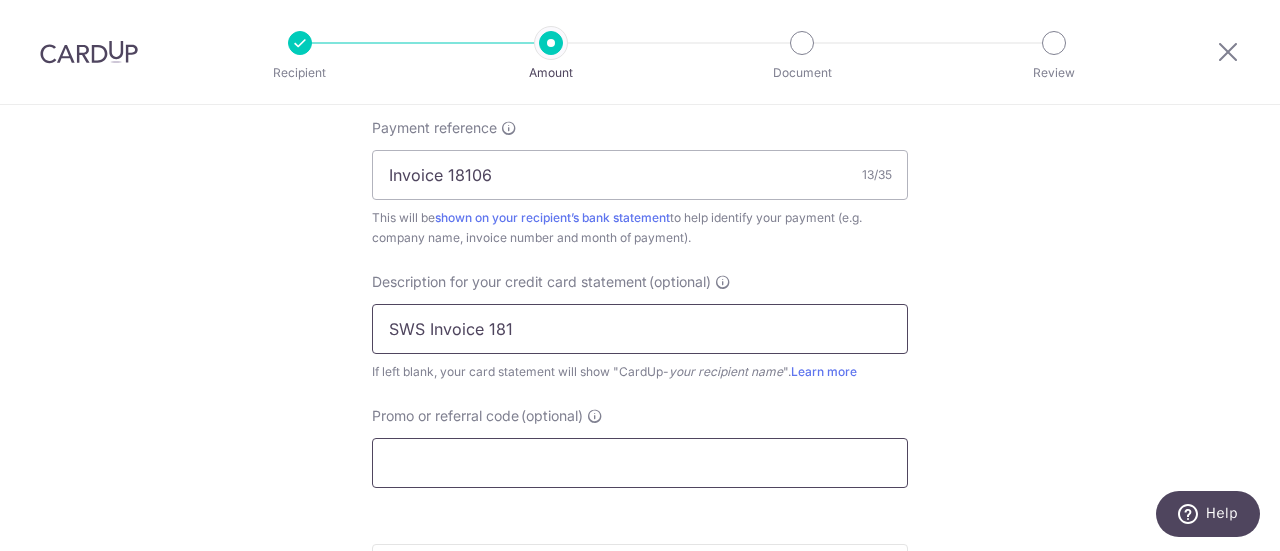 type on "SWS Invoice 181" 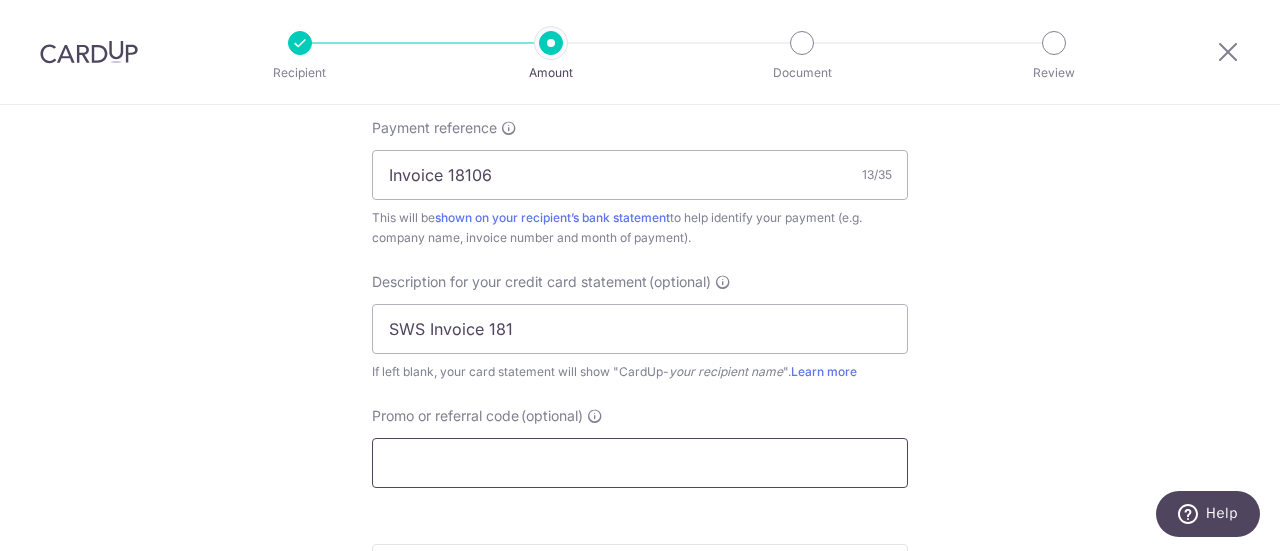 click on "Promo or referral code
(optional)" at bounding box center [640, 463] 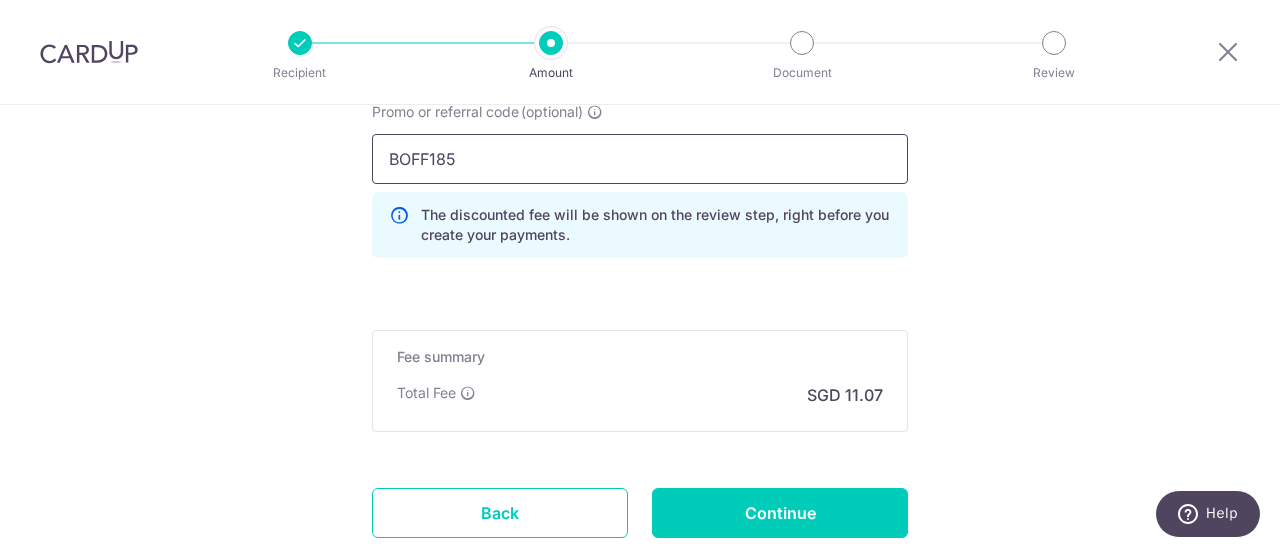 scroll, scrollTop: 1700, scrollLeft: 0, axis: vertical 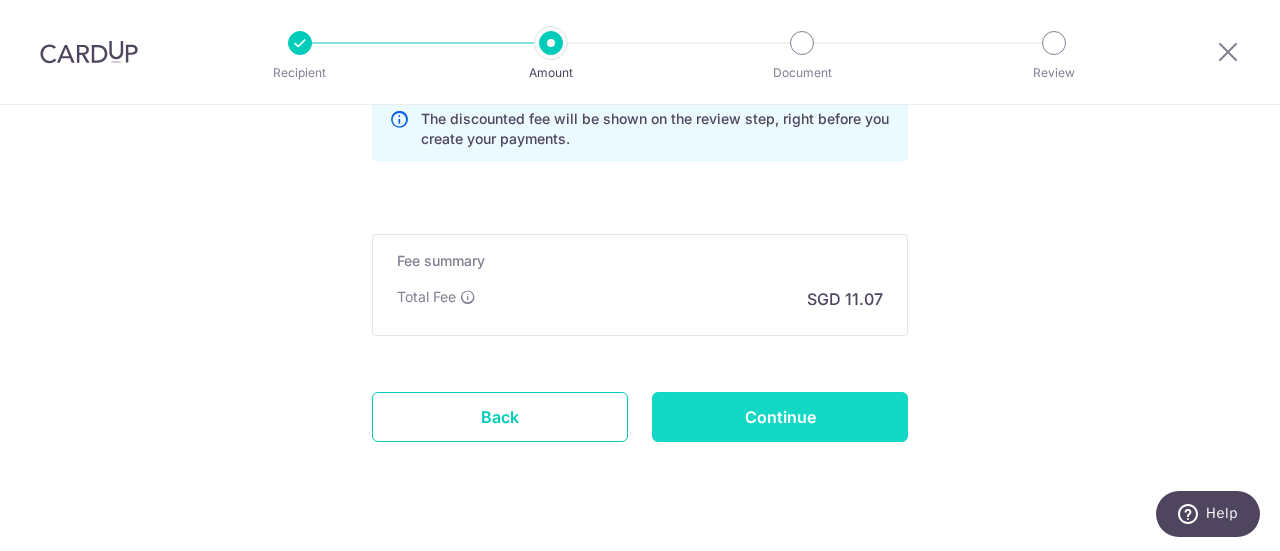 type on "BOFF185" 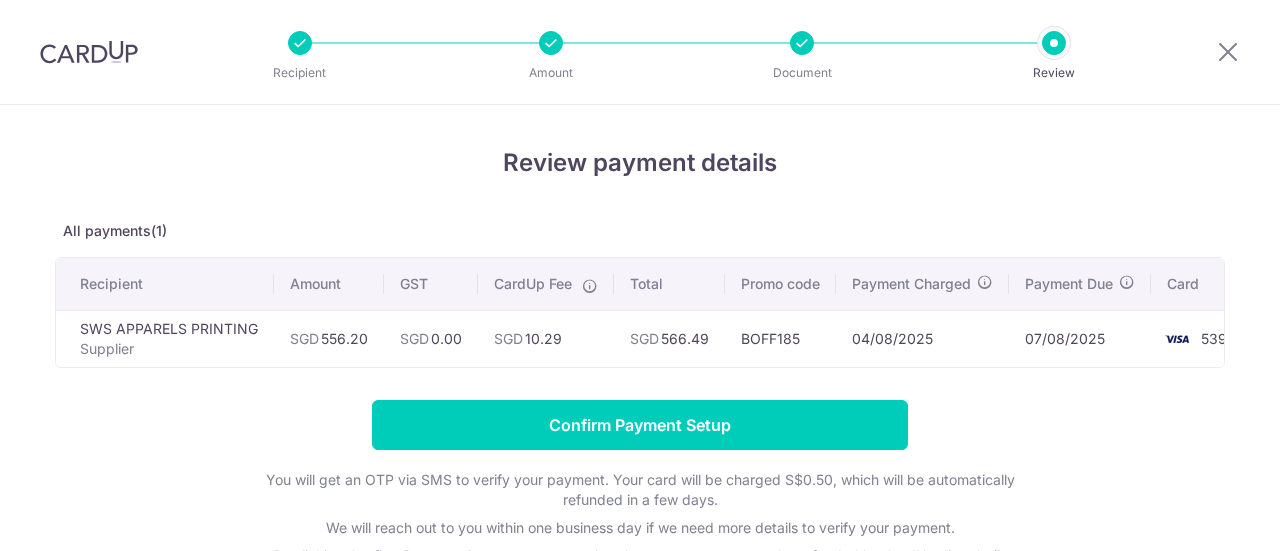 scroll, scrollTop: 0, scrollLeft: 0, axis: both 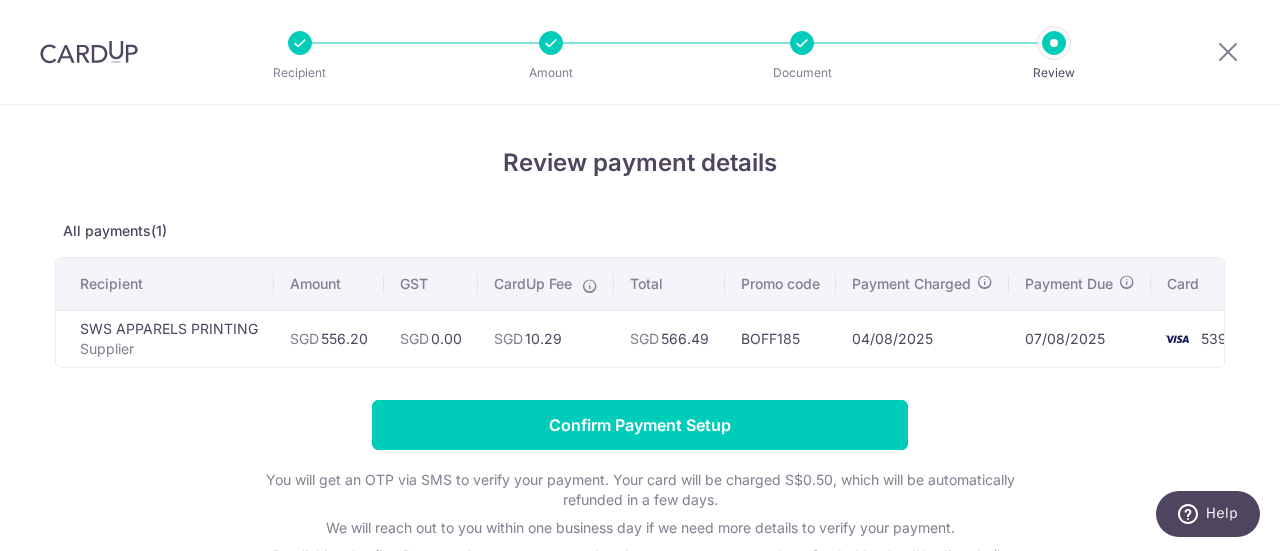 click on "Confirm Payment Setup
You will get an OTP via SMS to verify your payment. Your card will be charged S$0.50, which will be automatically refunded in a few days.
We will reach out to you within one business day if we need more details to verify your payment.
By clicking Confirm Payment Setup, you accept that these payments cannot be refunded by CardUp directly (in accordance with the  Terms of Service ). You can cancel/edit these payments from your dashboard before the payment charged date.
This payment is treated as a repeat transaction as you have paid this payee earlier." at bounding box center [640, 521] 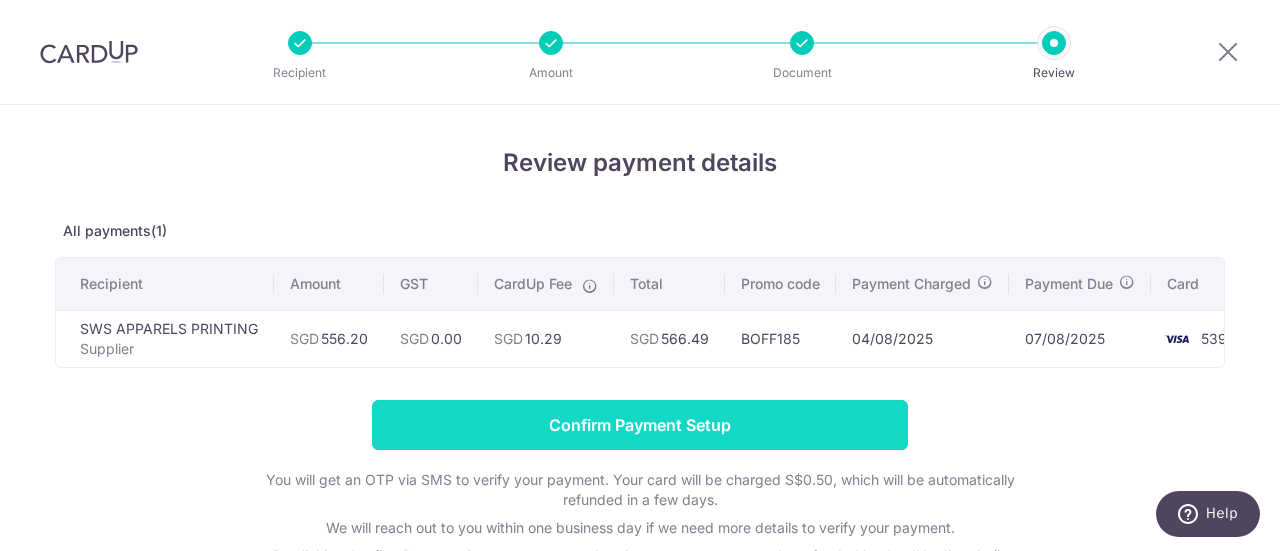 click on "Confirm Payment Setup" at bounding box center (640, 425) 